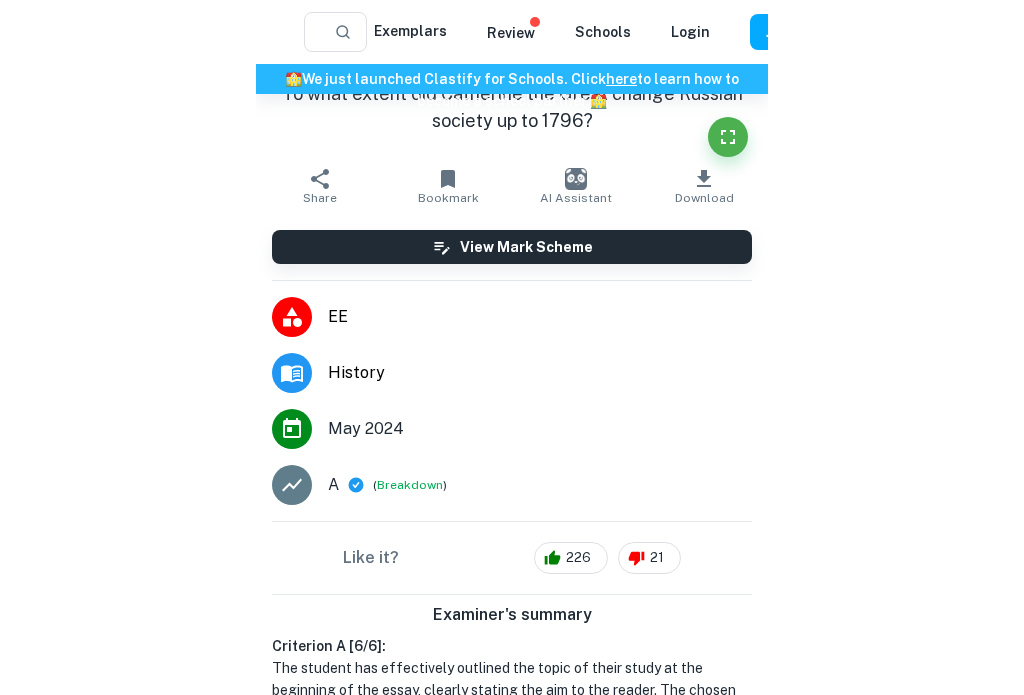 scroll, scrollTop: 3216, scrollLeft: 0, axis: vertical 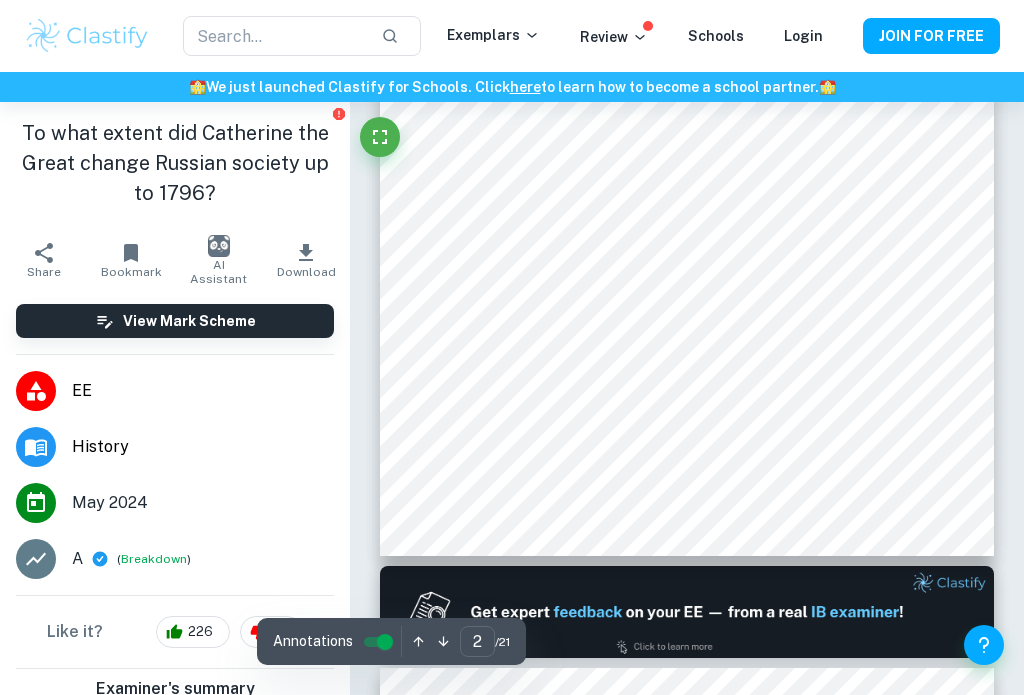 type on "1" 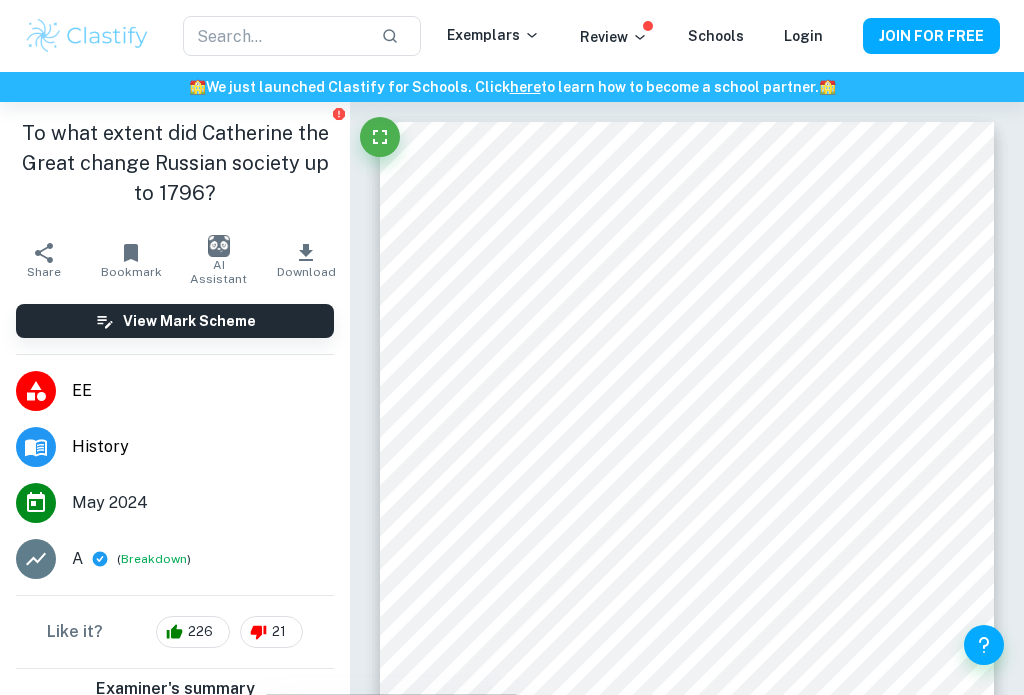 click on "Correct Criterion A The student outlines the topic of their study at the beginning of the essay, making its aim clear to the reader Comment The student has stated the topic of the essay (''[NAME]'s Transformation of Russian Society'') as well as the RQ (''To what extent did [NAME] change Russian society up to [YEAR]?) on the cover page of their essay and therefore this sub-criterion is fulfilled.''). Written by [NAME] Ask Clai Correct Criterion A The topic covered by the essay is meaningful and regards the human past Comment [NAME] is a prominent figure of Imperial Russia. It was during their reign that Russia became recognised as one of the great powers of Europe. Written by [NAME] Ask Clai Correct Criterion A The student outlines the topic of their study at the beginning of the essay, making its aim clear to the reader Comment Written by [NAME] Ask Clai Correct Criterion A Comment Written by [NAME] Ask Clai Correct Criterion A Comment Written by [NAME] Ask Clai Correct" at bounding box center (687, 9602) 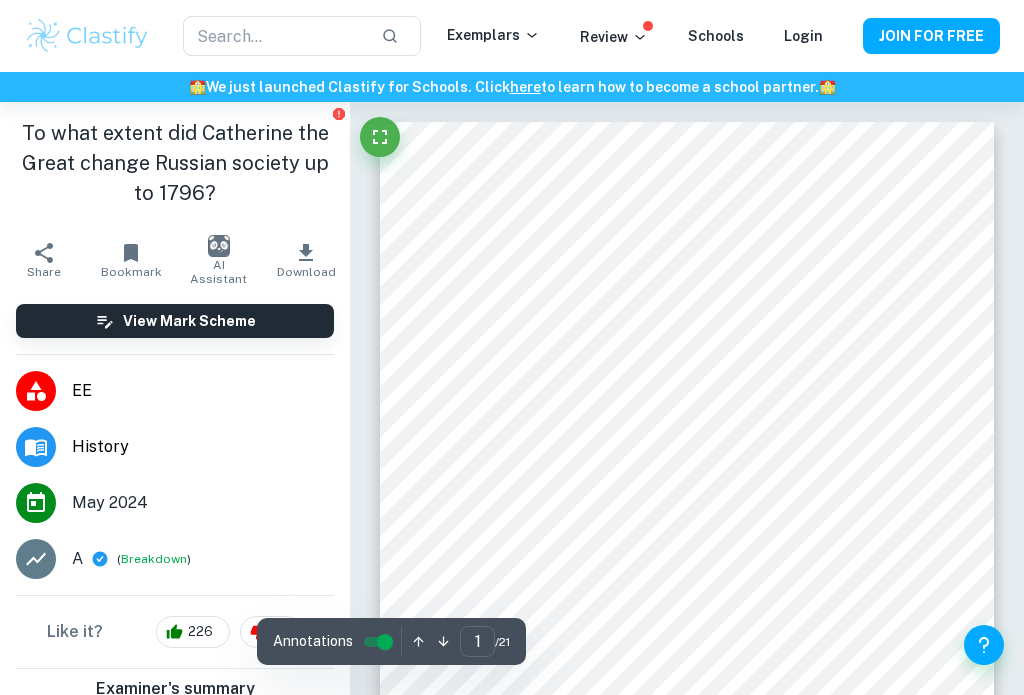 scroll, scrollTop: 40, scrollLeft: 0, axis: vertical 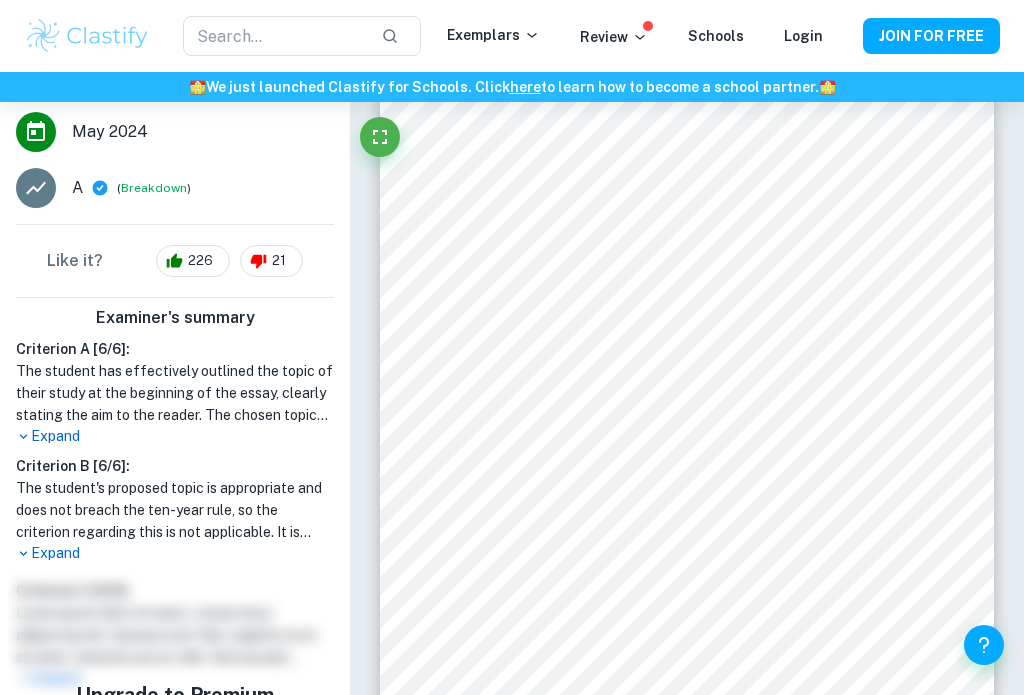 click on "Expand" at bounding box center [175, 436] 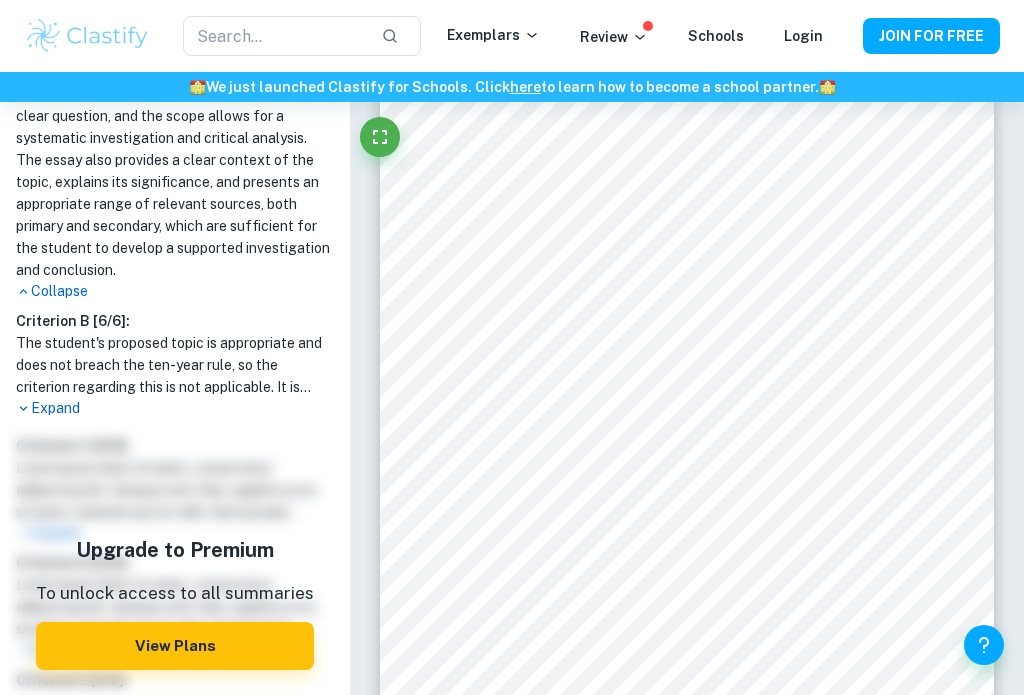scroll, scrollTop: 781, scrollLeft: 0, axis: vertical 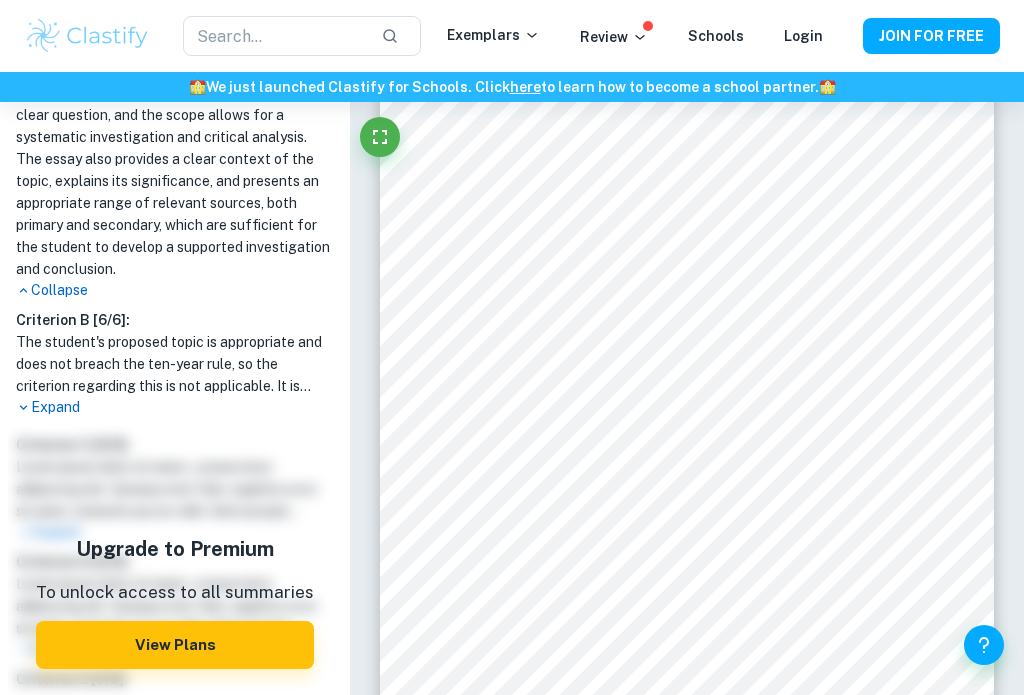 click on "Expand" at bounding box center [175, 407] 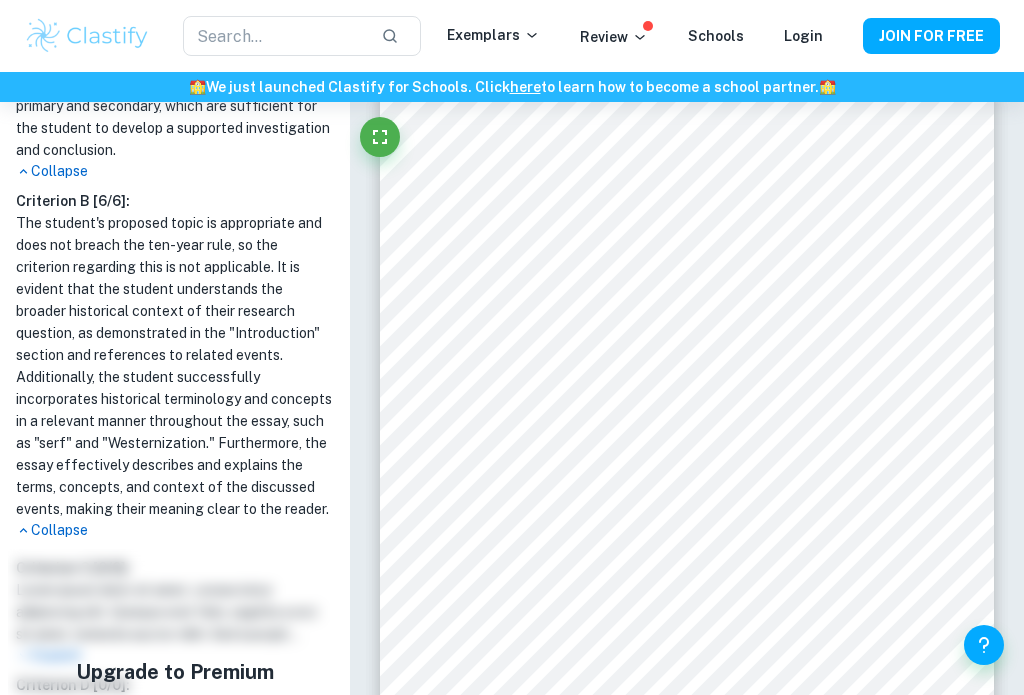 scroll, scrollTop: 897, scrollLeft: 0, axis: vertical 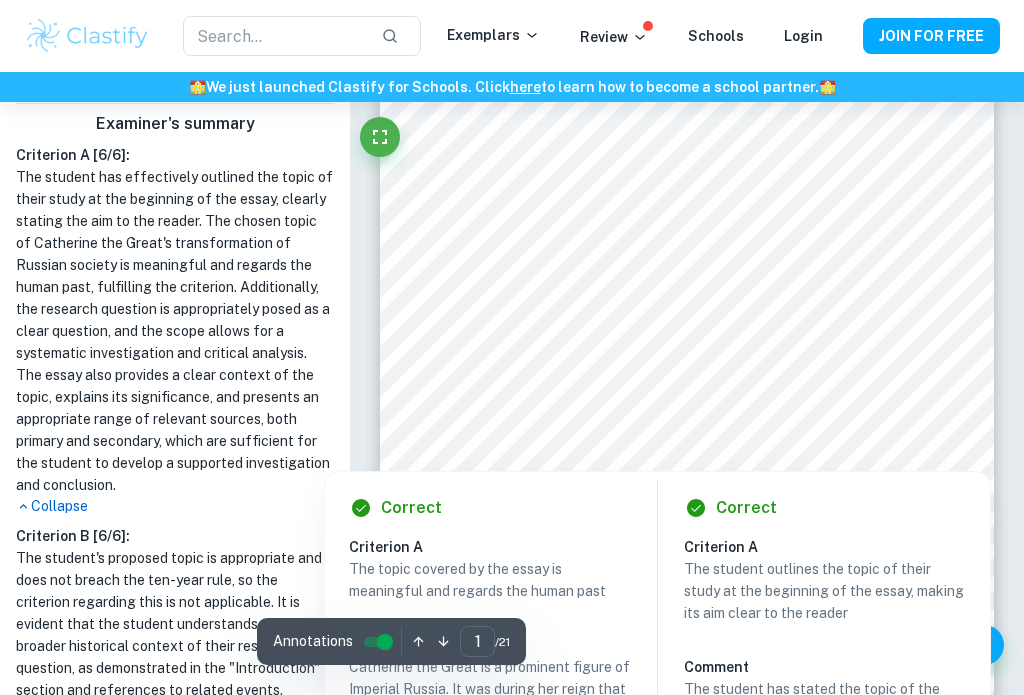 click at bounding box center [687, 458] 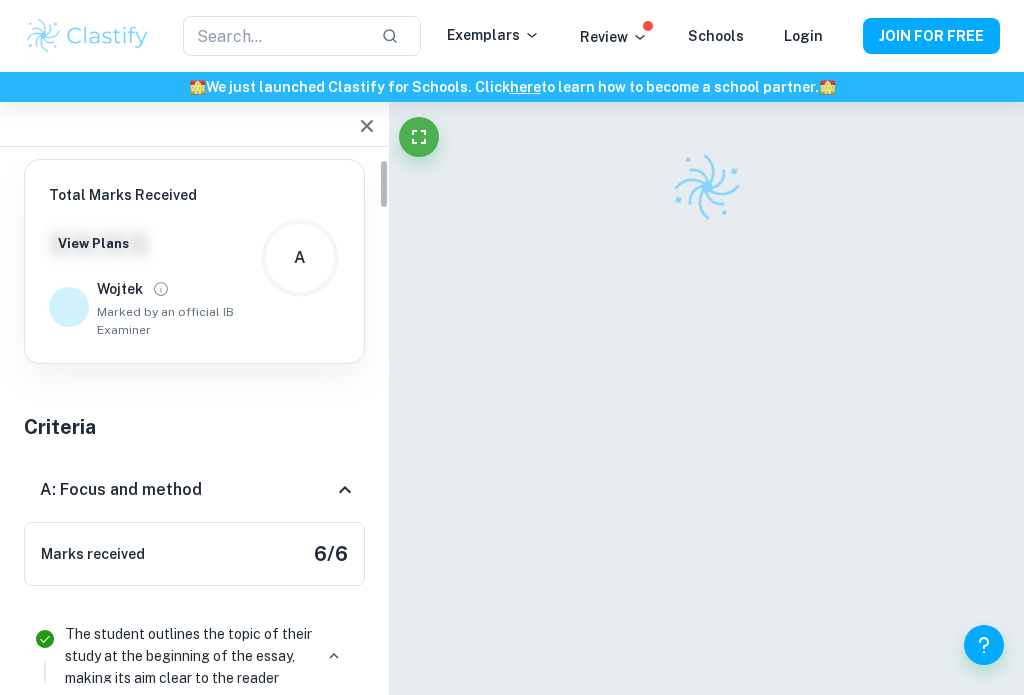 scroll, scrollTop: 0, scrollLeft: 0, axis: both 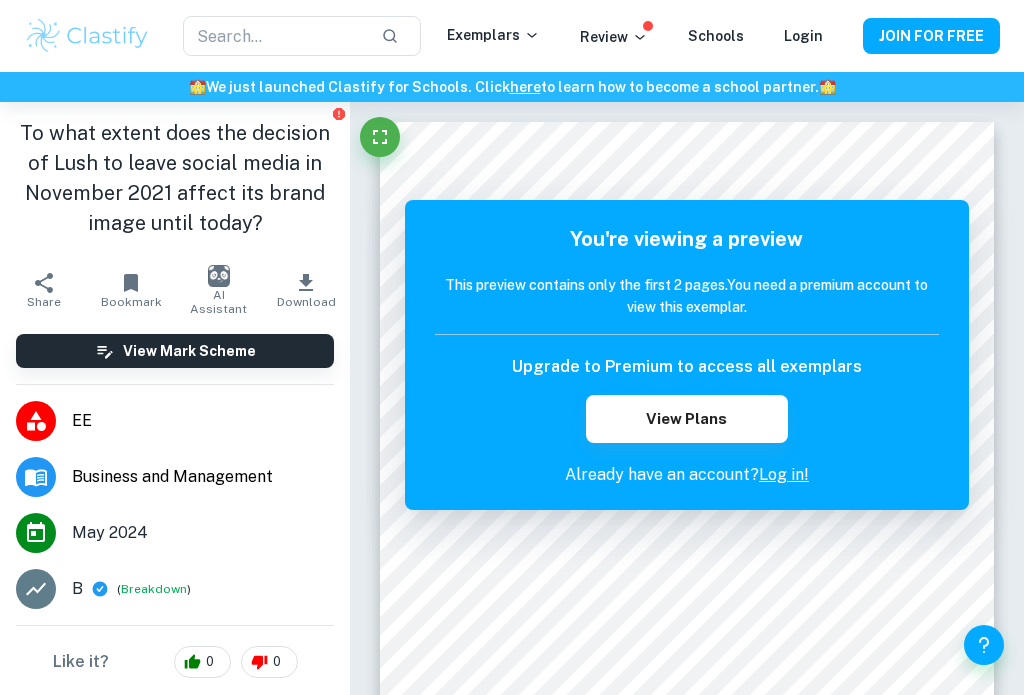 click at bounding box center (87, 36) 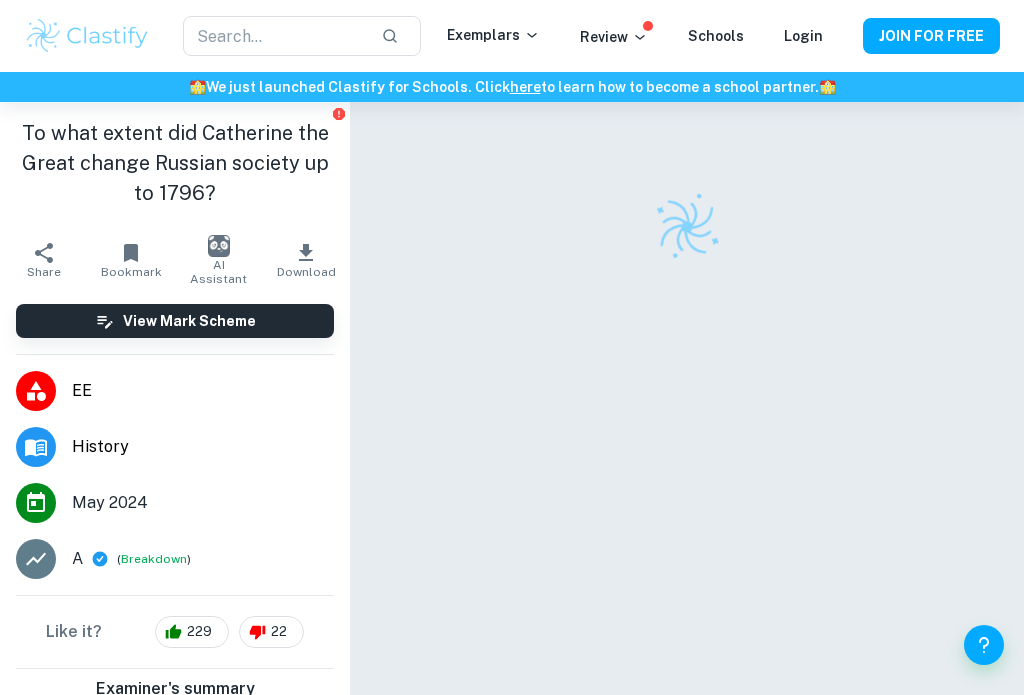 scroll, scrollTop: 0, scrollLeft: 0, axis: both 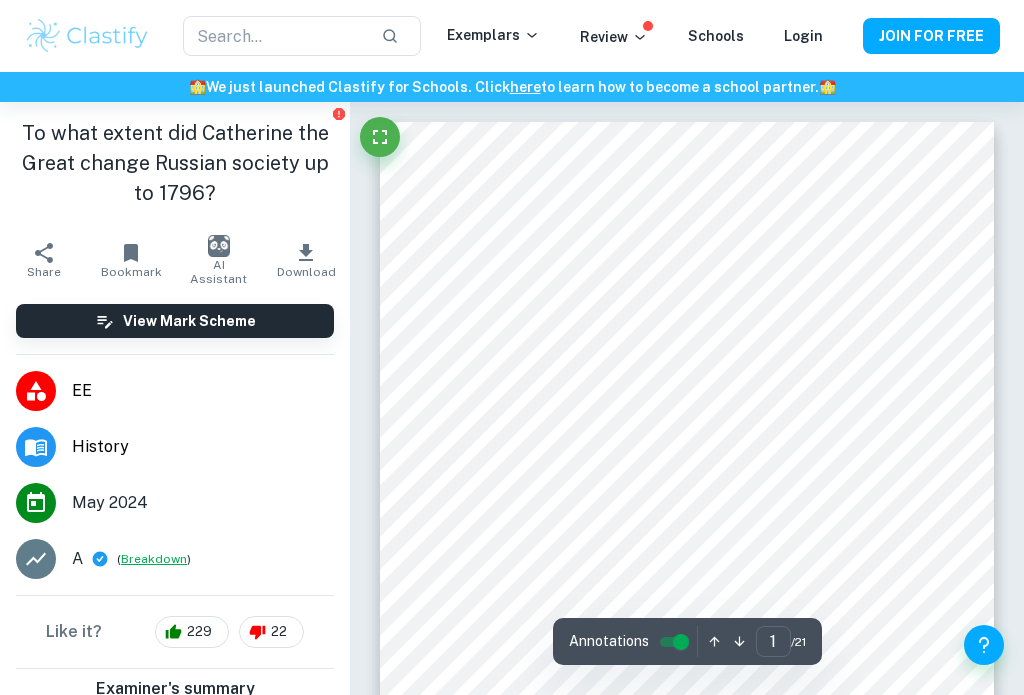 click on "Breakdown" at bounding box center (154, 559) 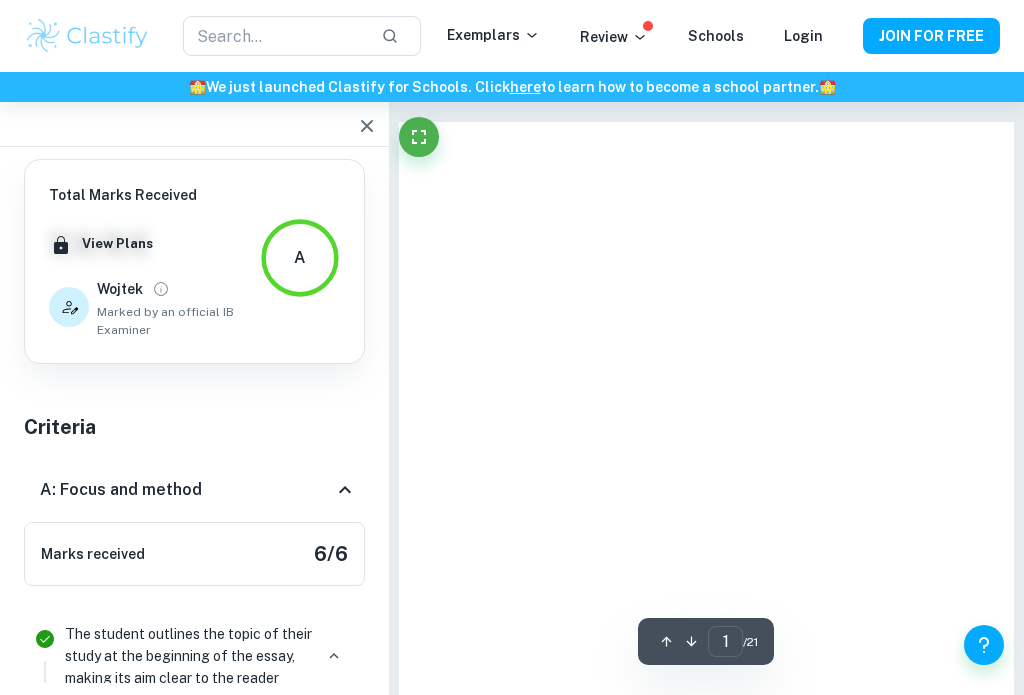 click on "A: Focus and method" at bounding box center [194, 490] 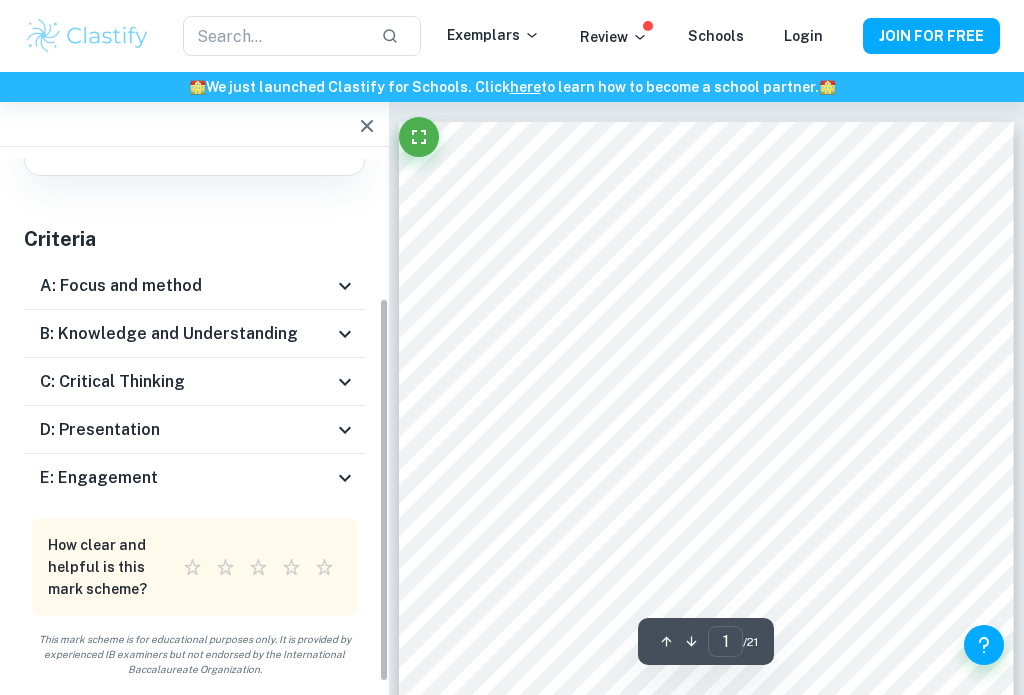 scroll, scrollTop: 189, scrollLeft: 0, axis: vertical 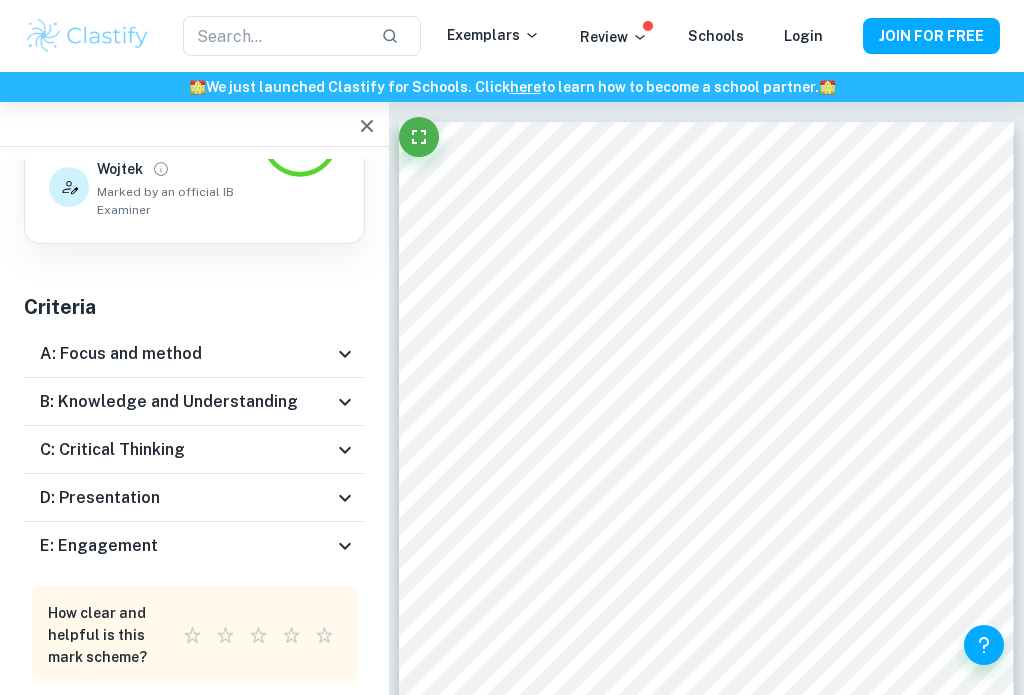 click on "A: Focus and method" at bounding box center [186, 354] 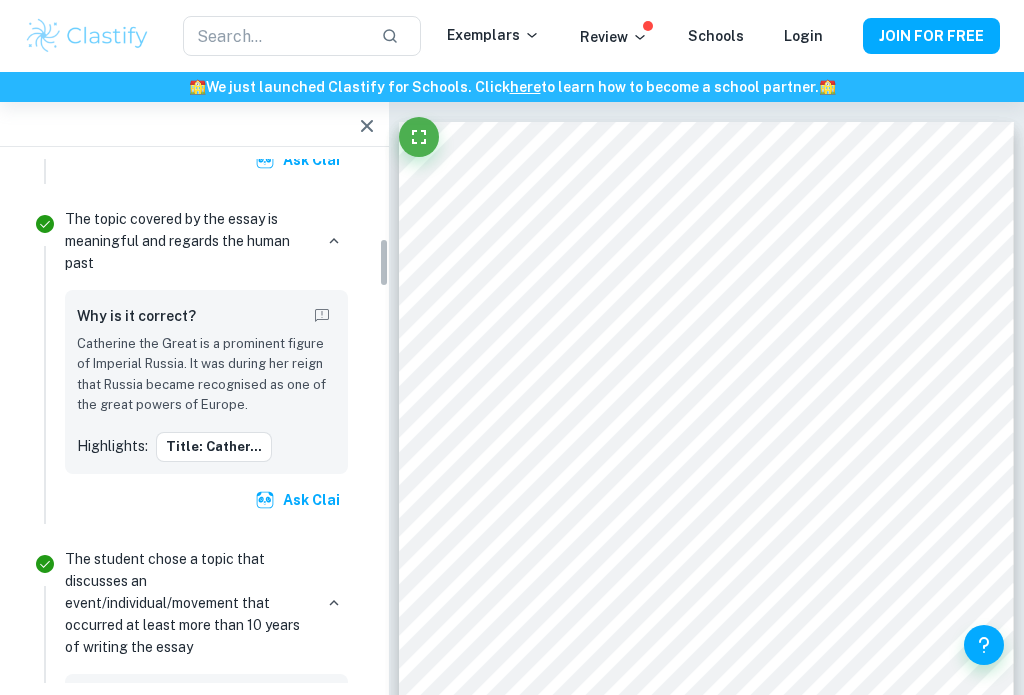 scroll, scrollTop: 840, scrollLeft: 0, axis: vertical 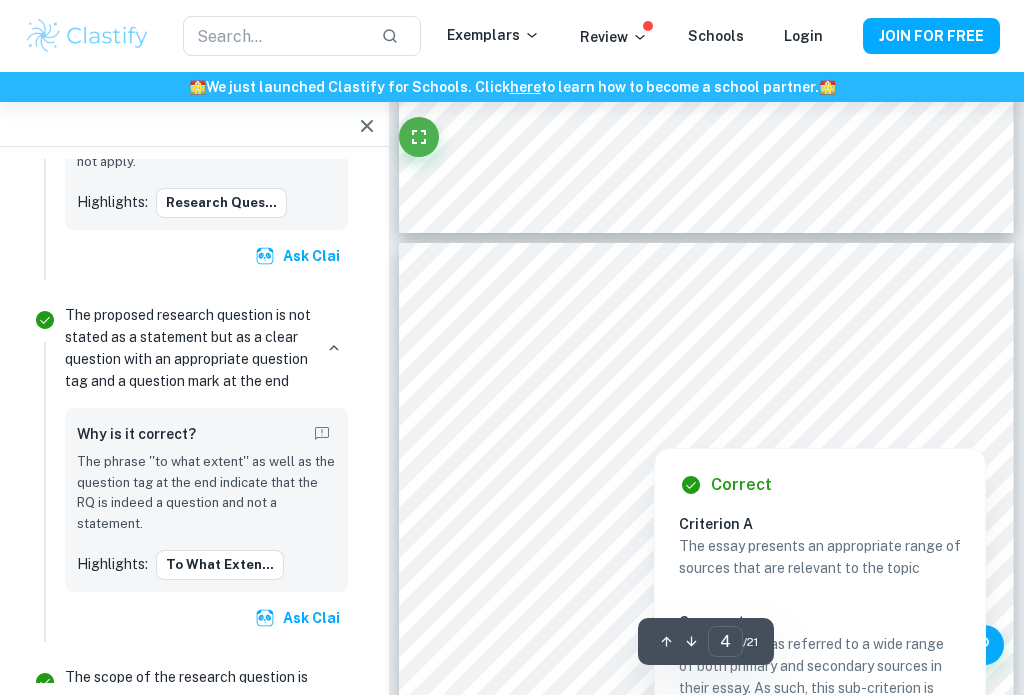 click 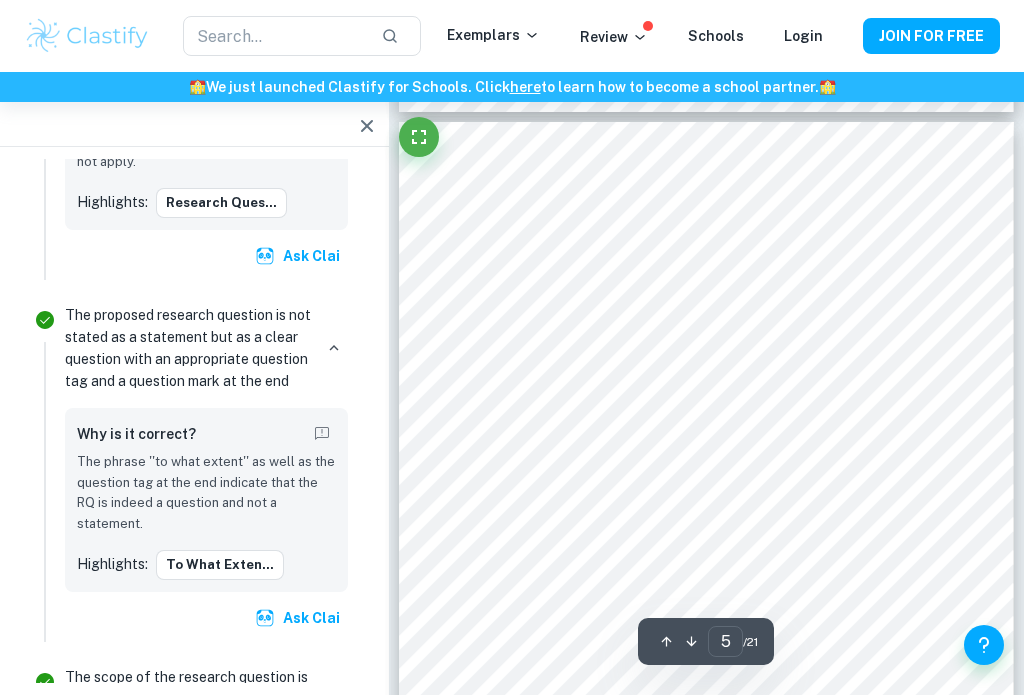 click 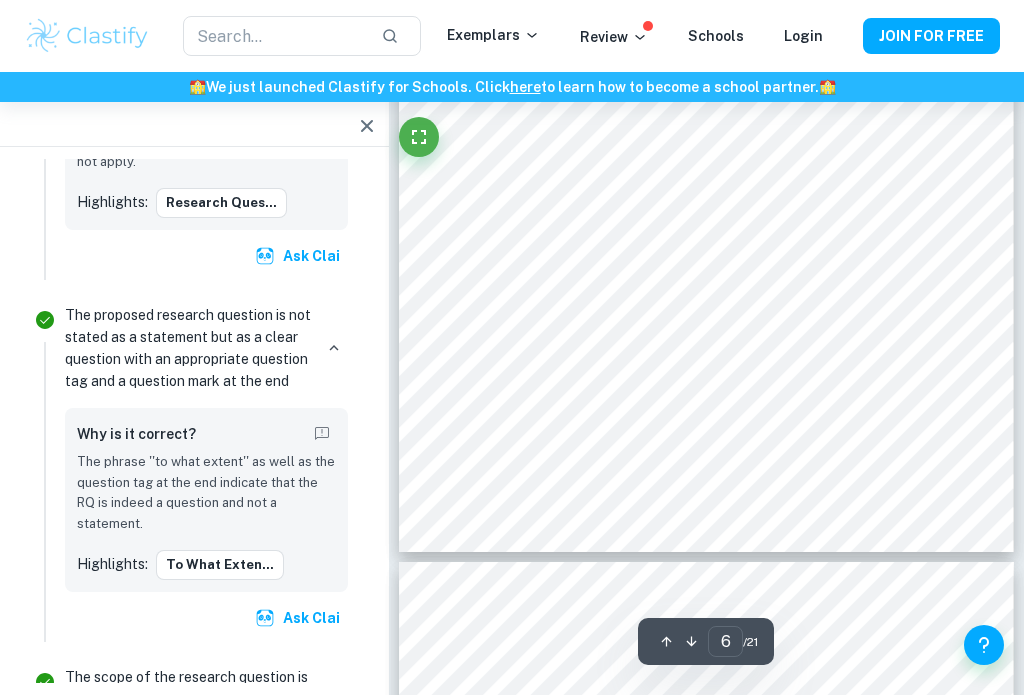 click 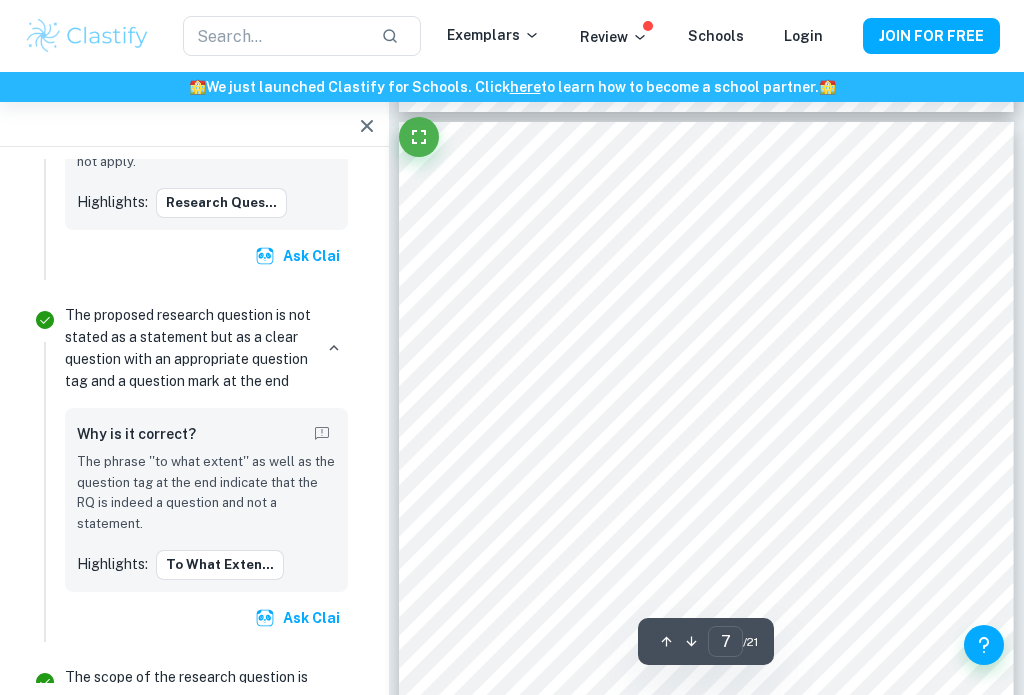 click 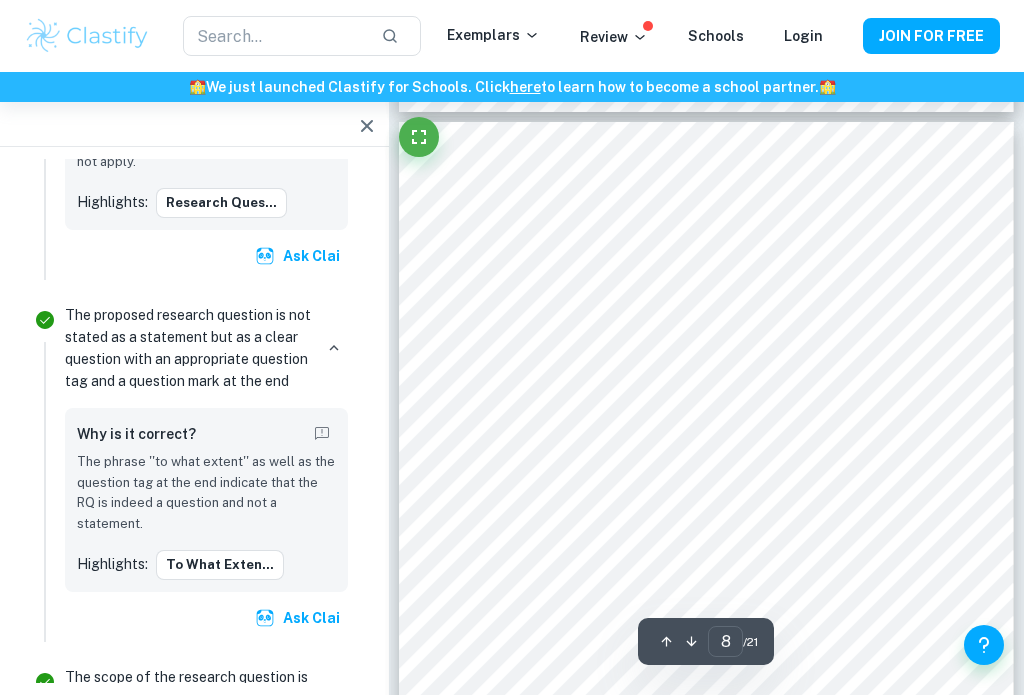 click 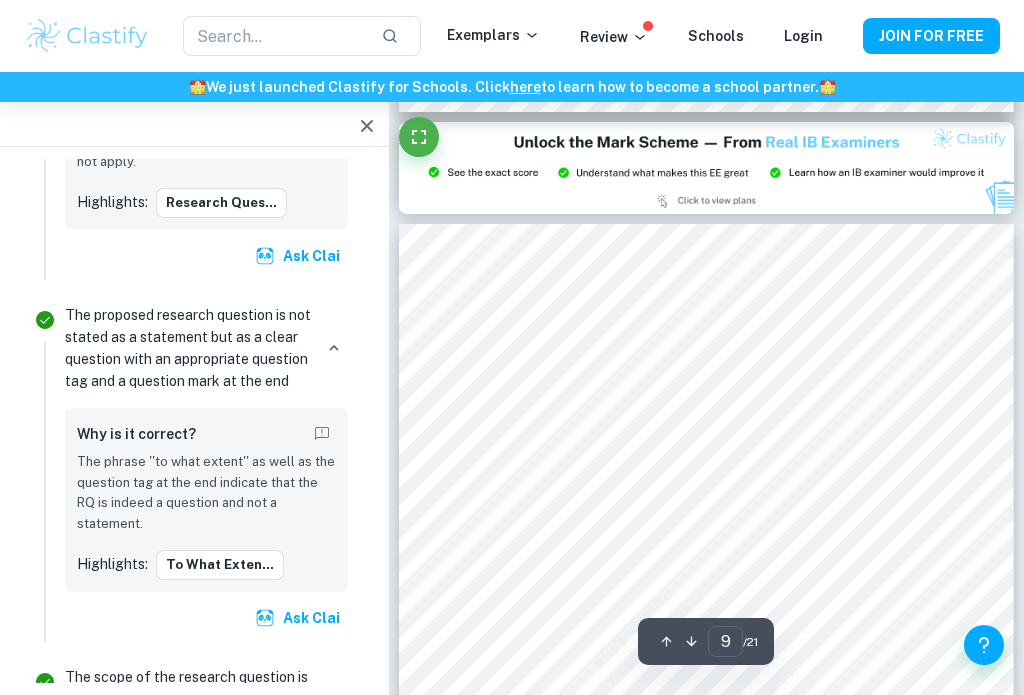 click 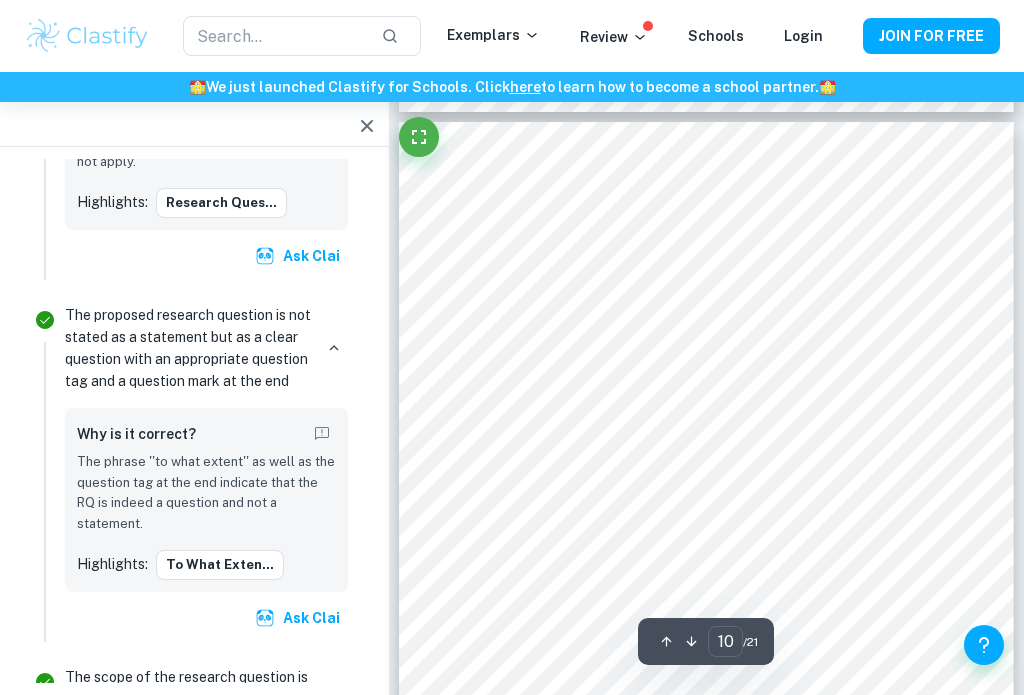 click 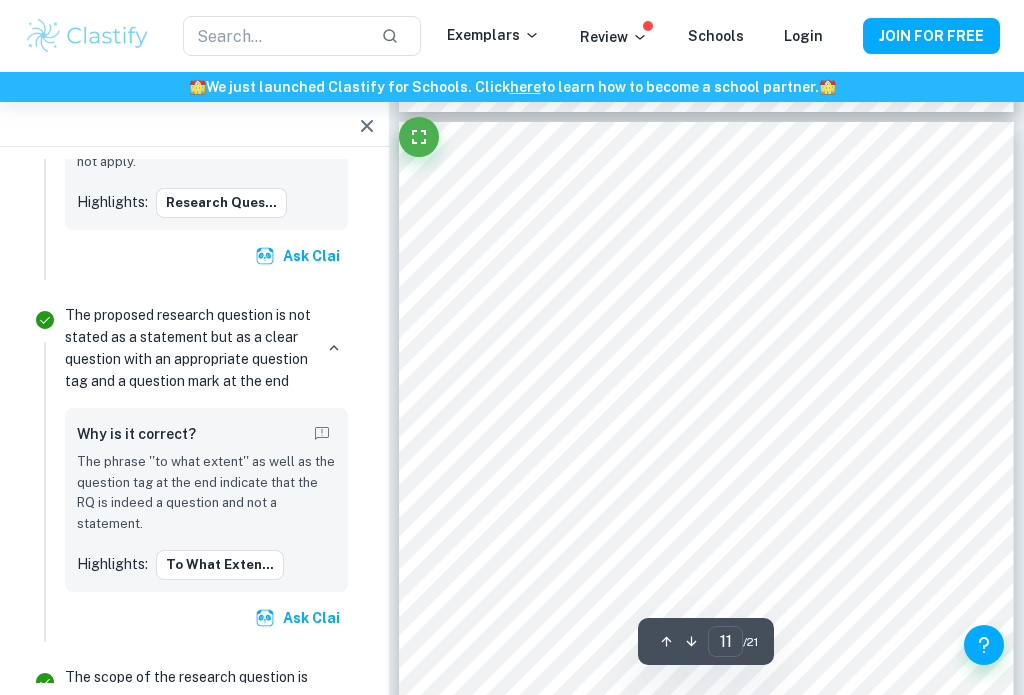 click 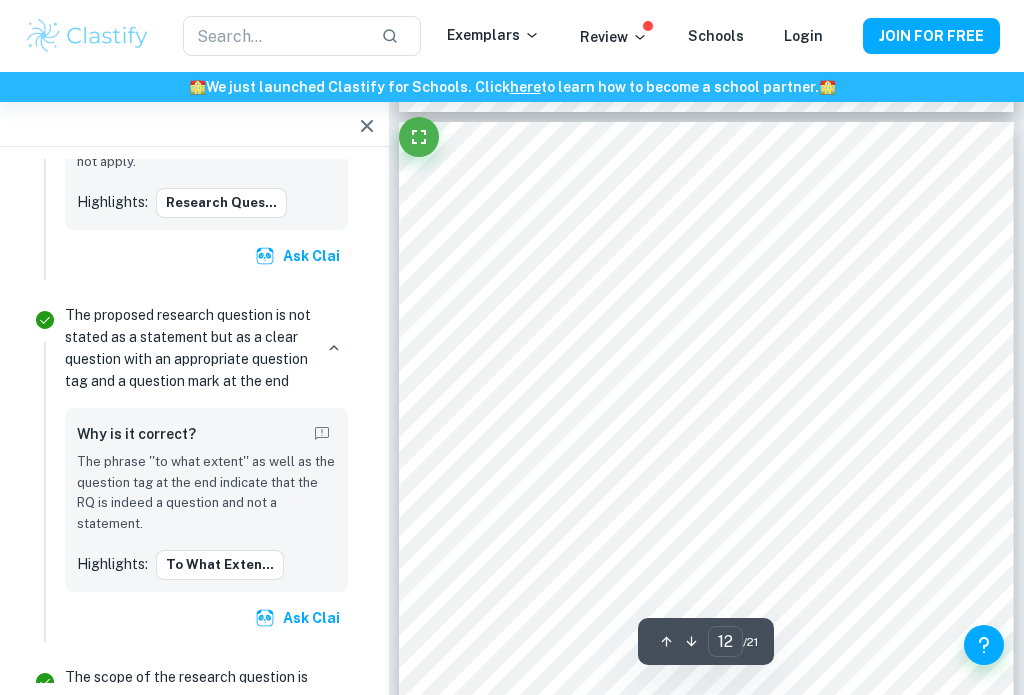 click 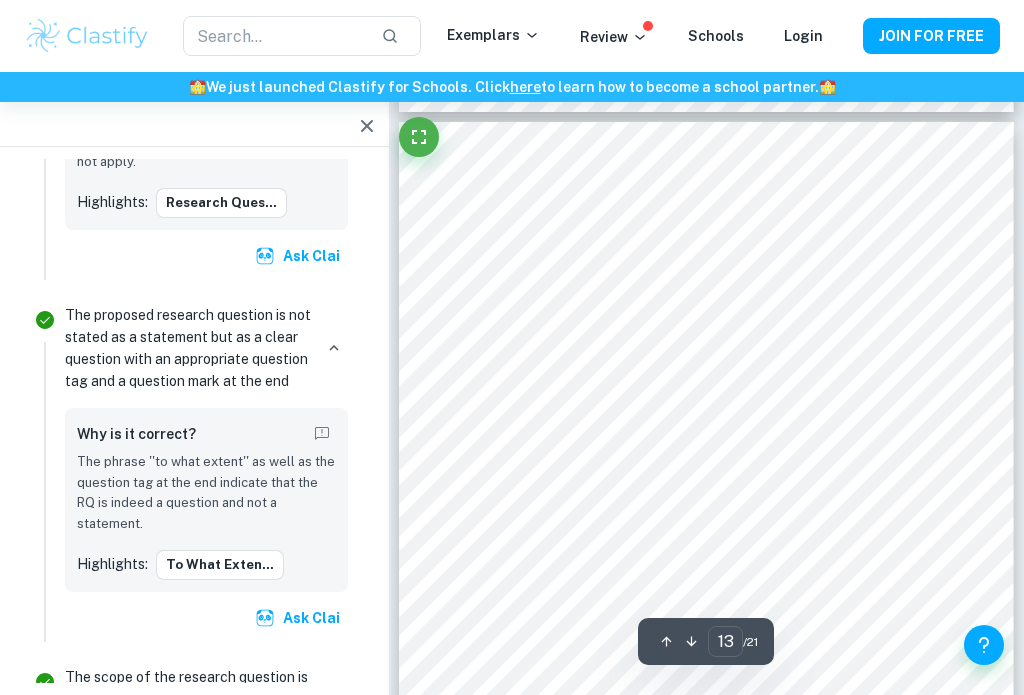 click 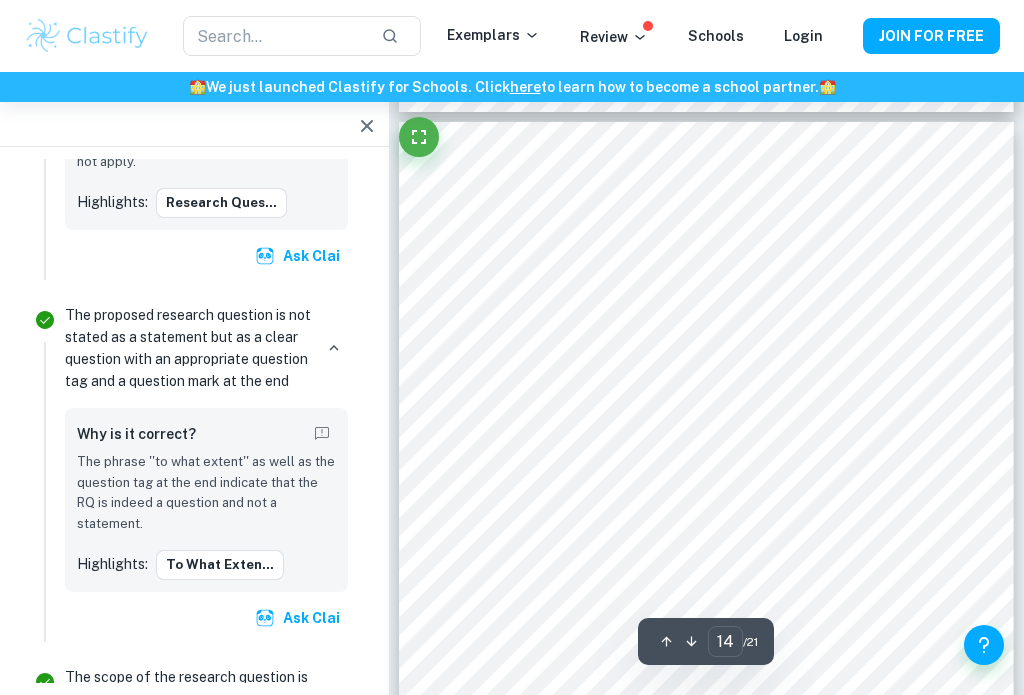 click 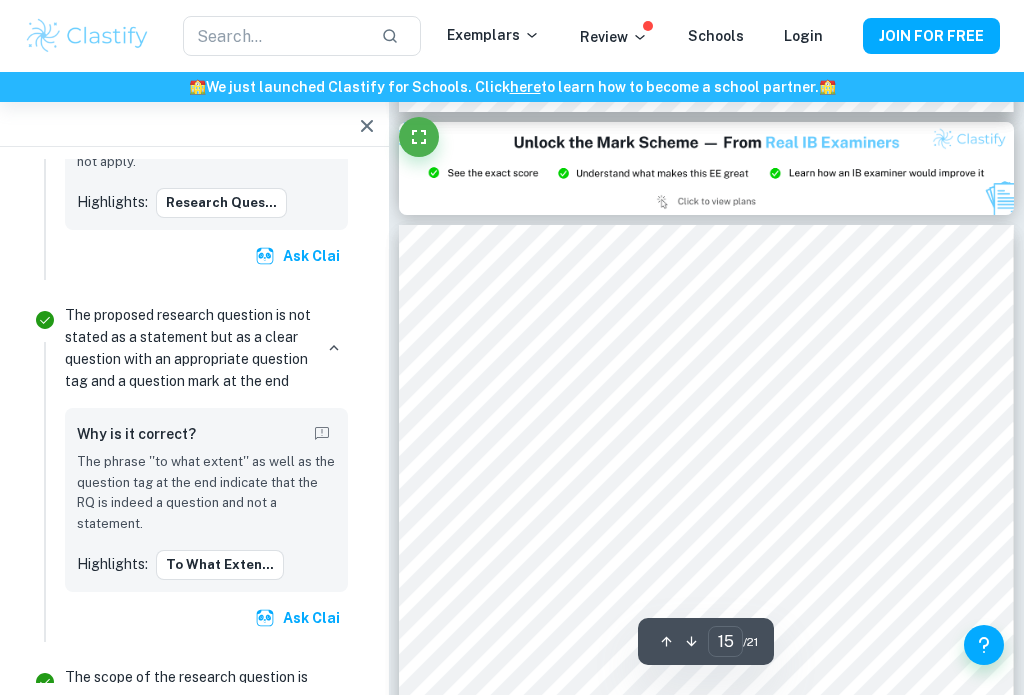 click 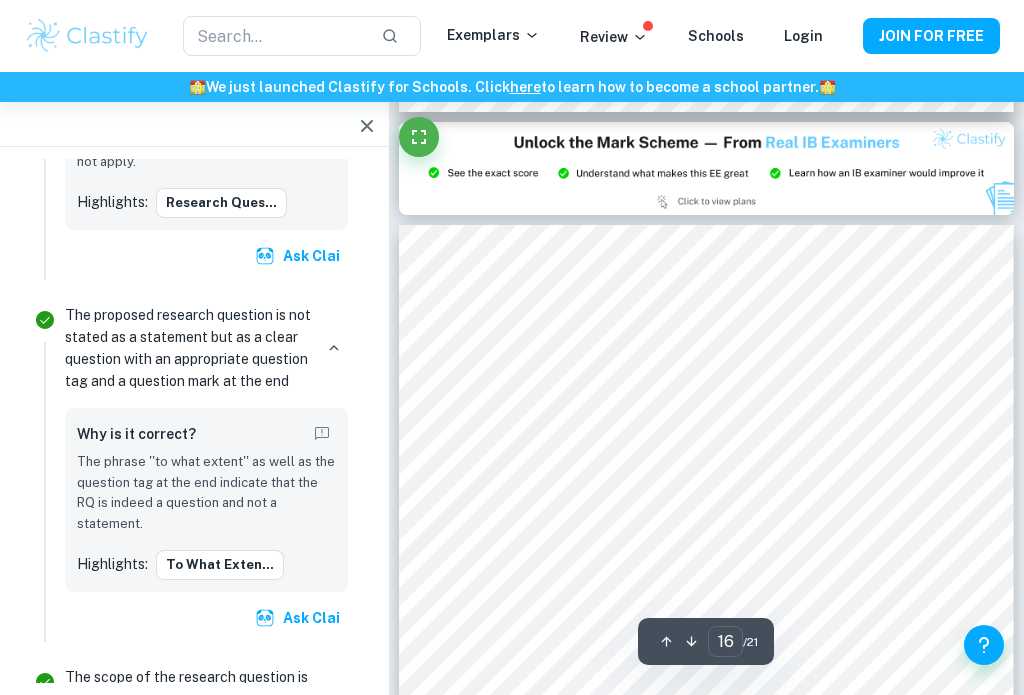 scroll, scrollTop: 13593, scrollLeft: 0, axis: vertical 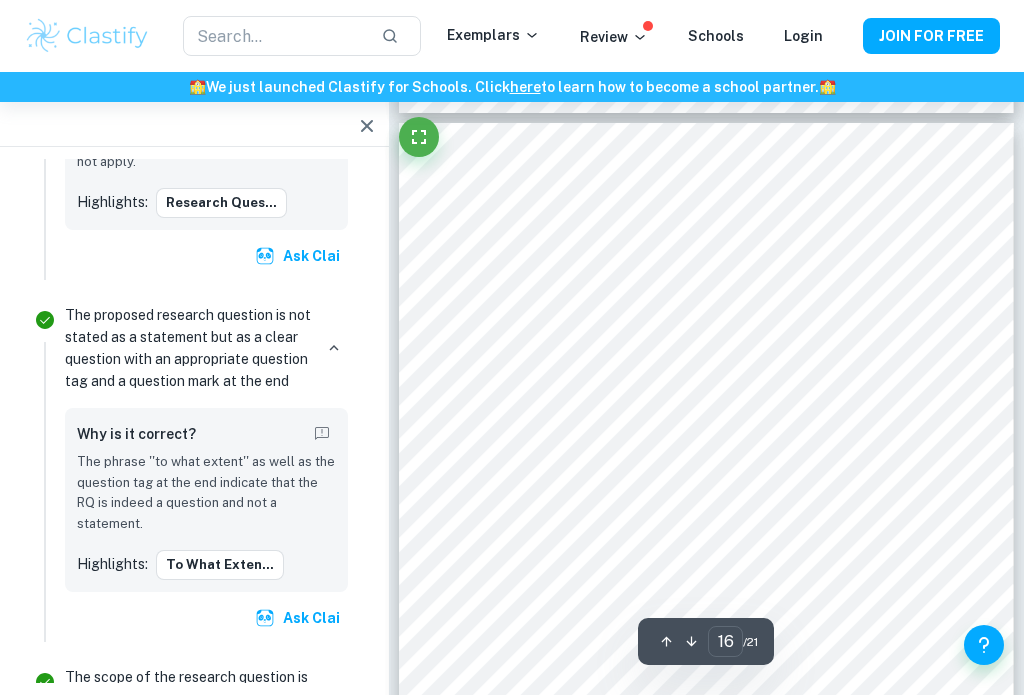 click 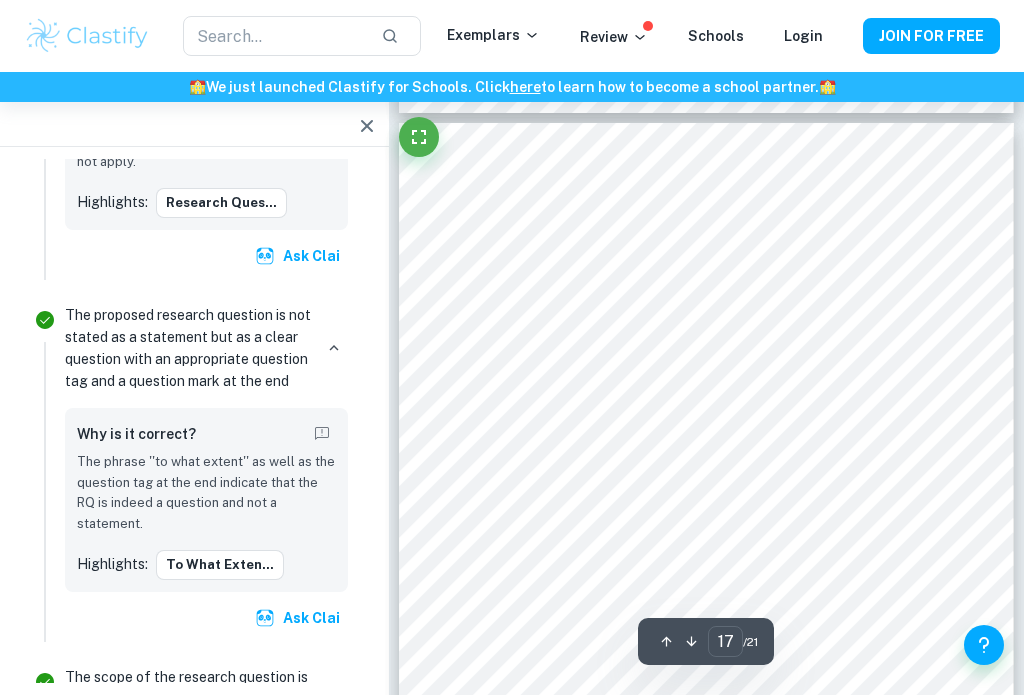 click at bounding box center [666, 641] 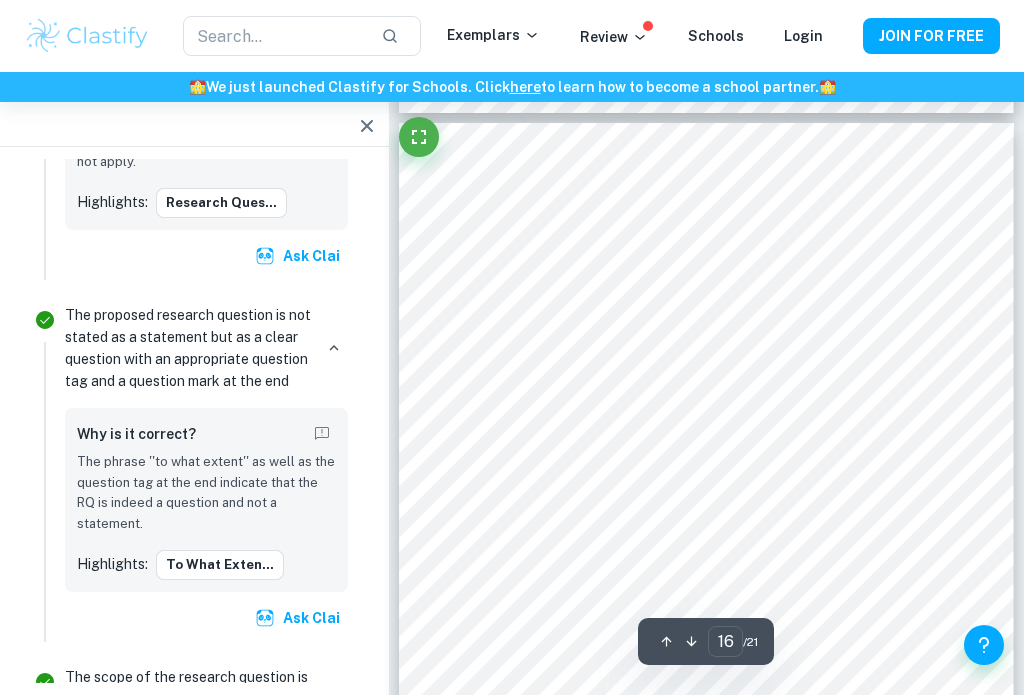 click at bounding box center [666, 641] 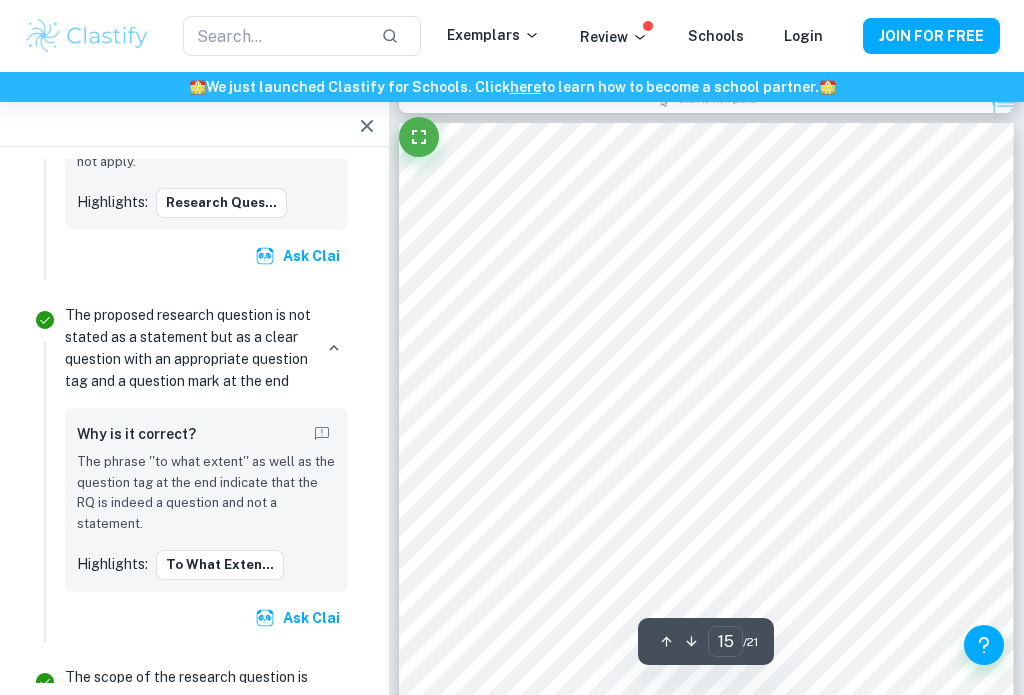 click at bounding box center (666, 641) 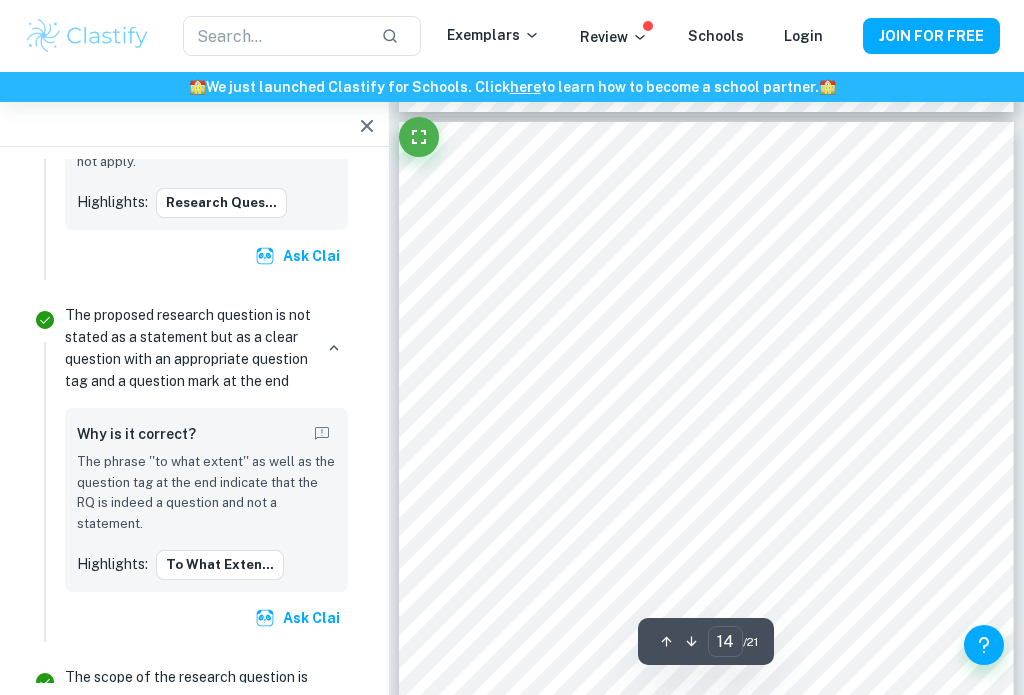 click at bounding box center [666, 641] 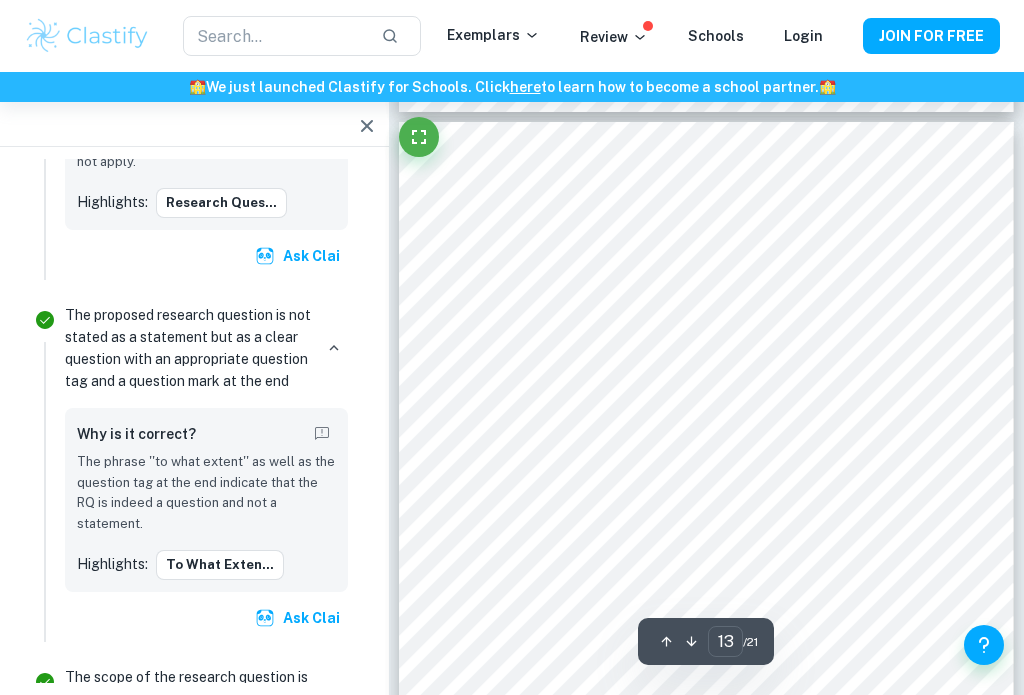 scroll, scrollTop: 10854, scrollLeft: 0, axis: vertical 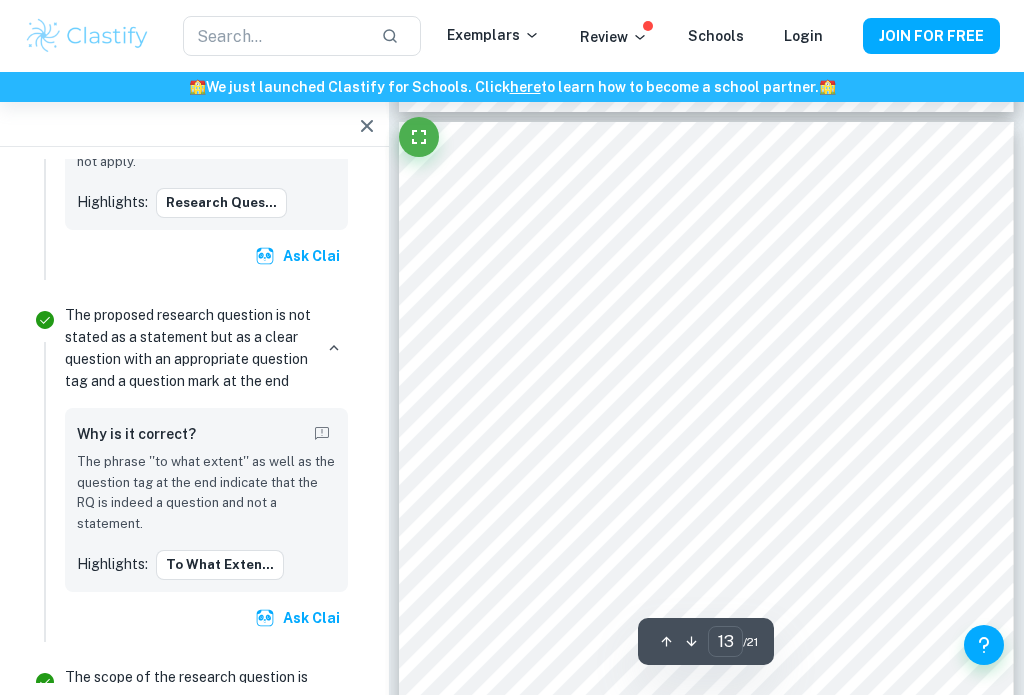 click 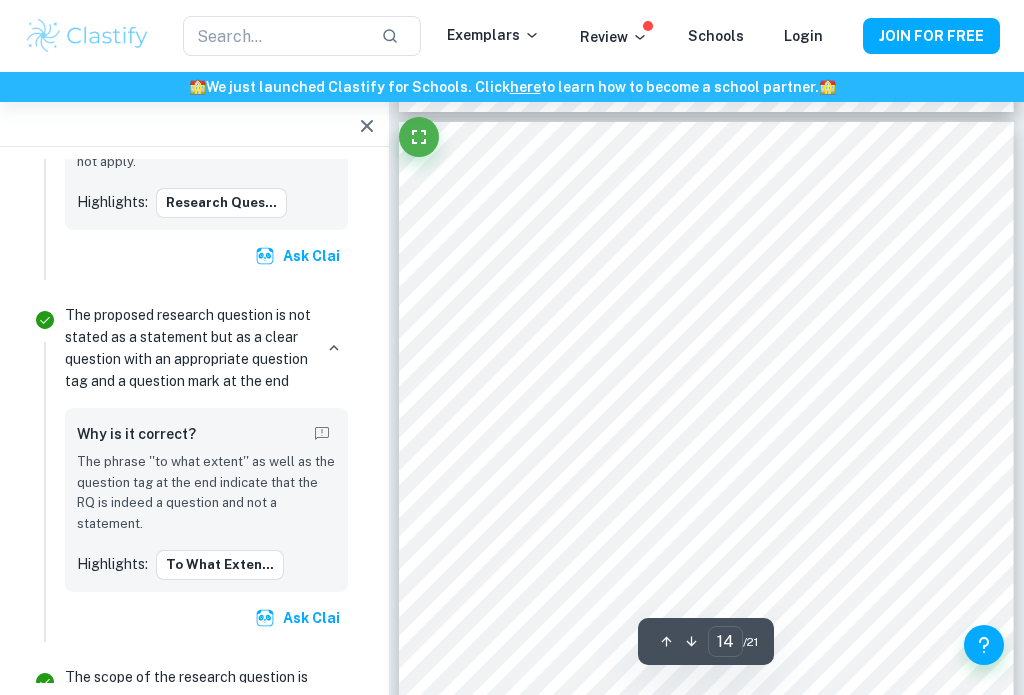 click 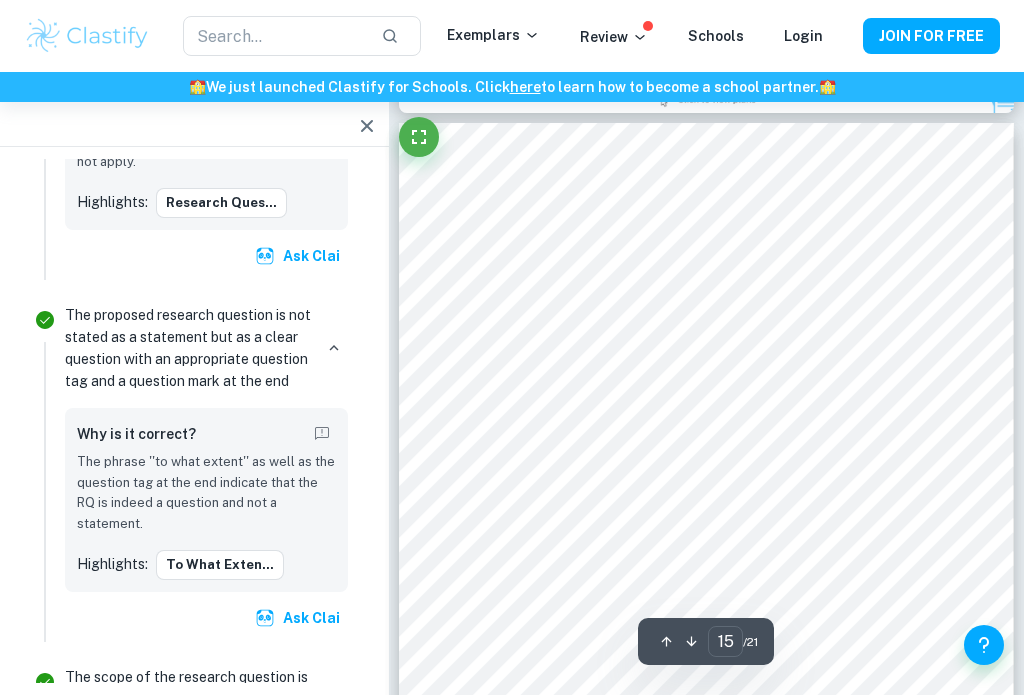 click 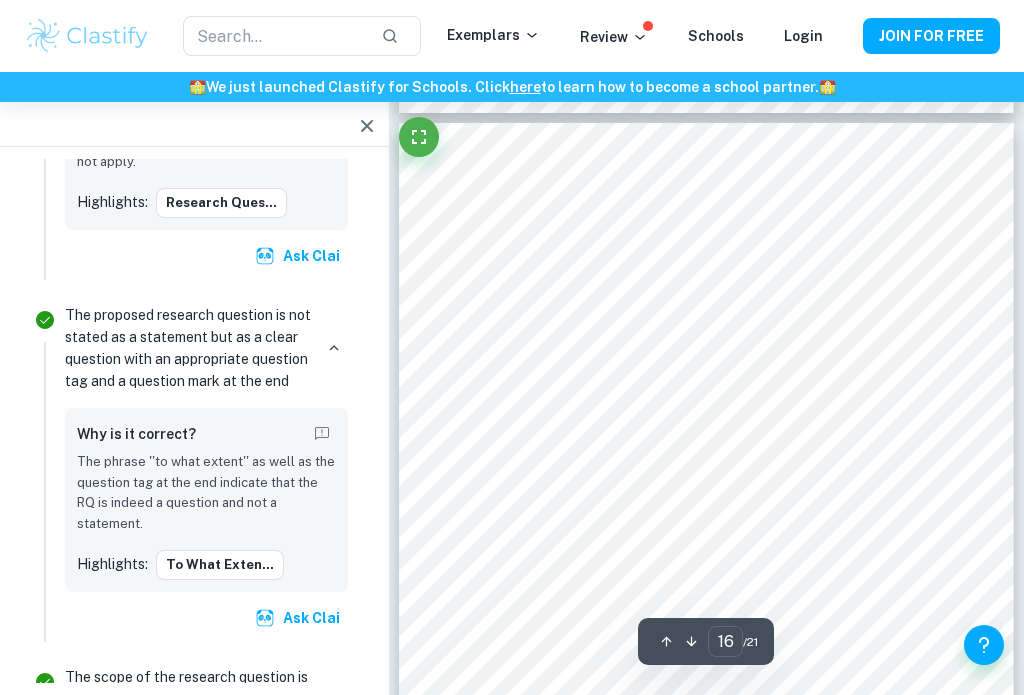click 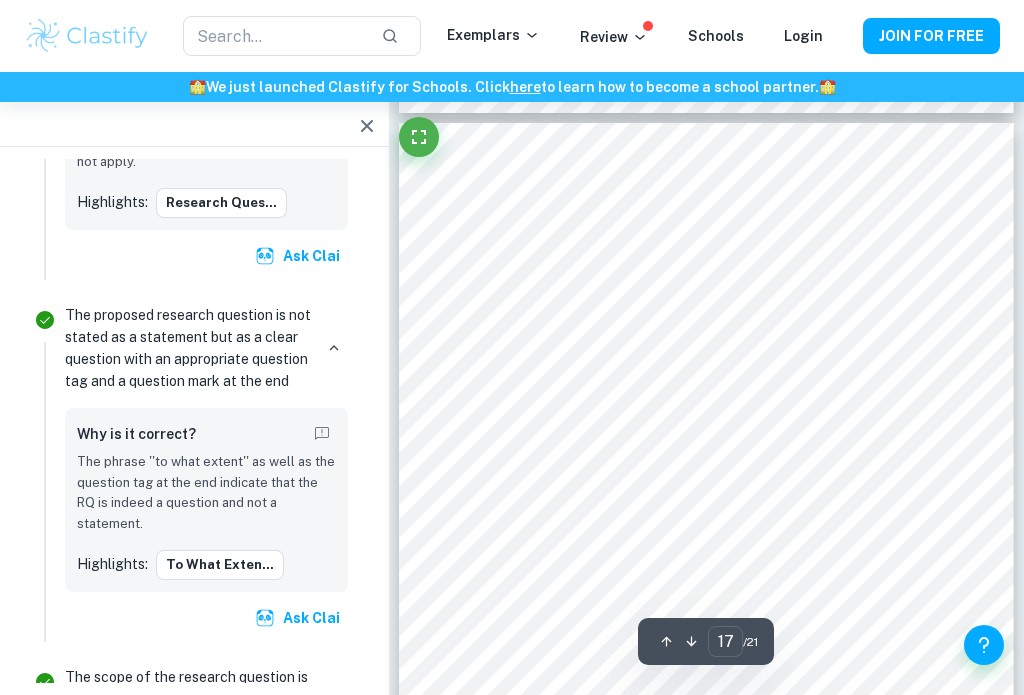 click 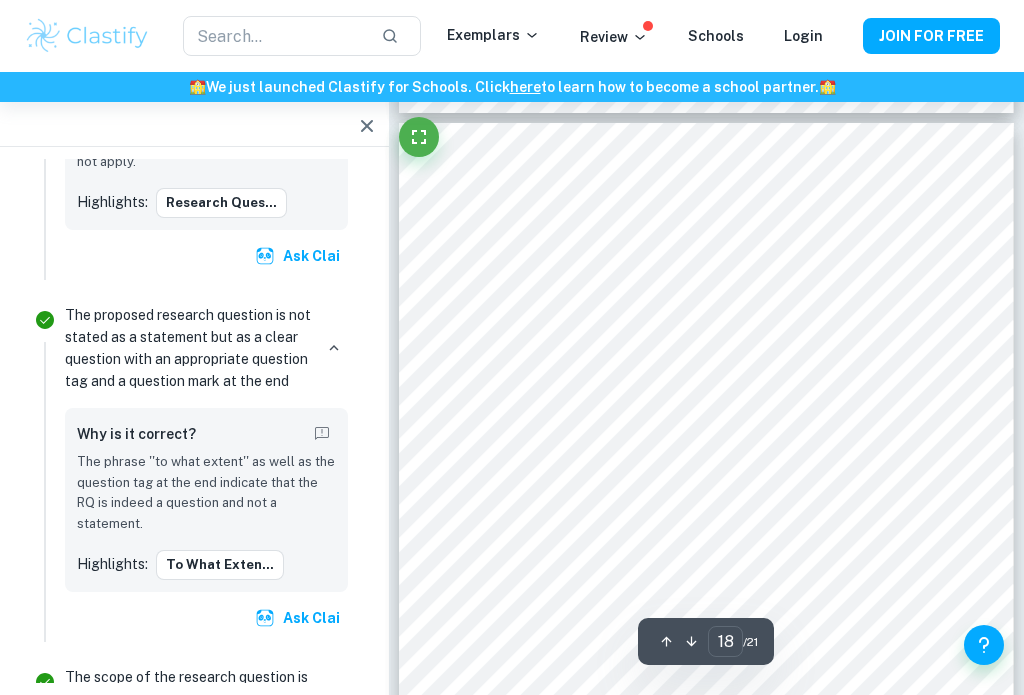scroll, scrollTop: 15352, scrollLeft: 0, axis: vertical 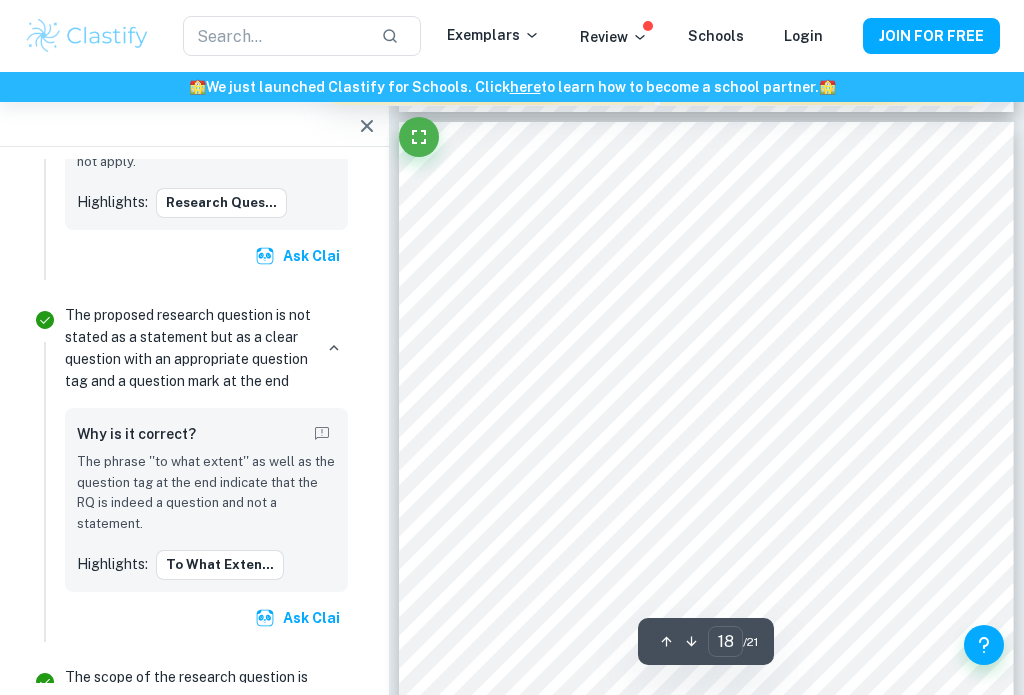 click 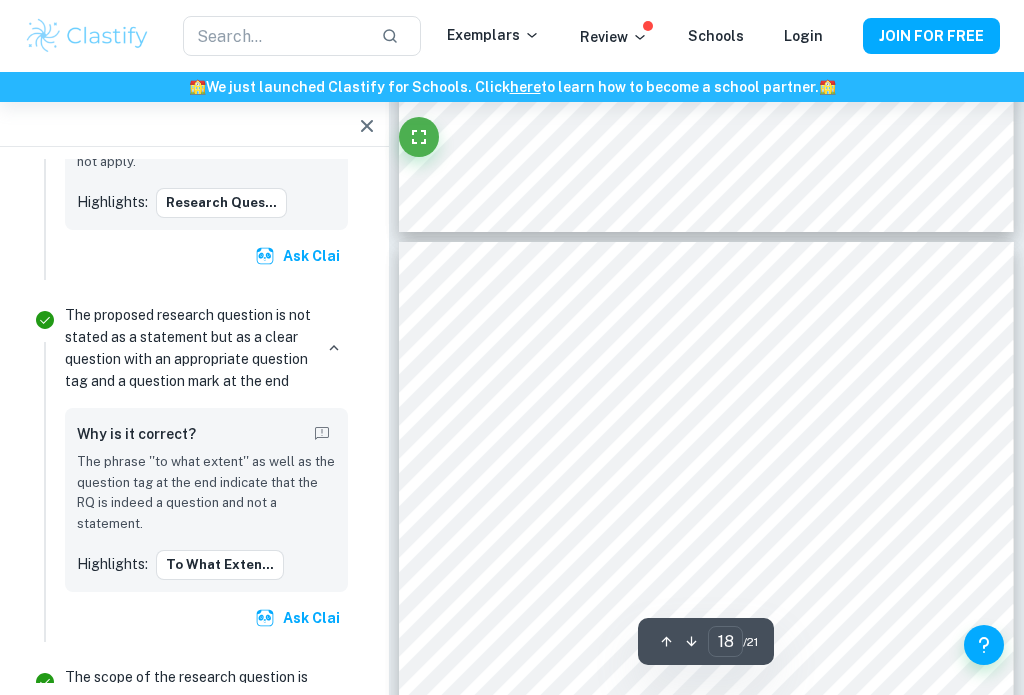 scroll, scrollTop: 15192, scrollLeft: 0, axis: vertical 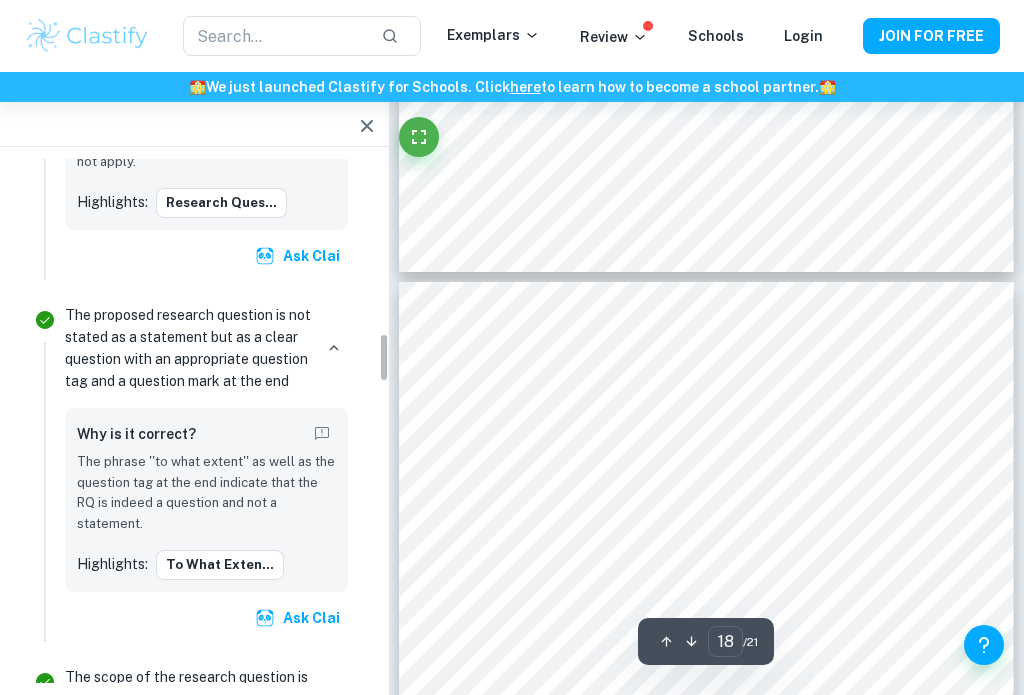 click on "The scope of the research question is appropriate to the availability of resources, time, and the word limit Why is it correct? The RQ focuses specifically on the effect of Catherine's reforms on Russian domestic society. This allows for an in-depth discussion that does not breach the word limit. Highlights:   Comment Ask Clai" at bounding box center [206, 831] 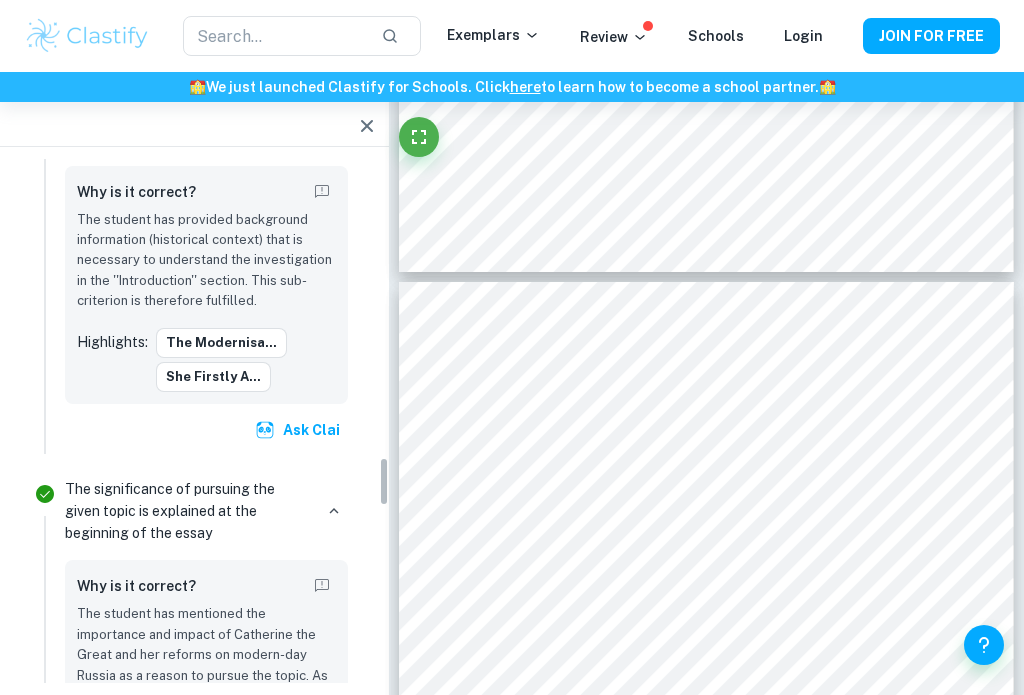 scroll, scrollTop: 3091, scrollLeft: 0, axis: vertical 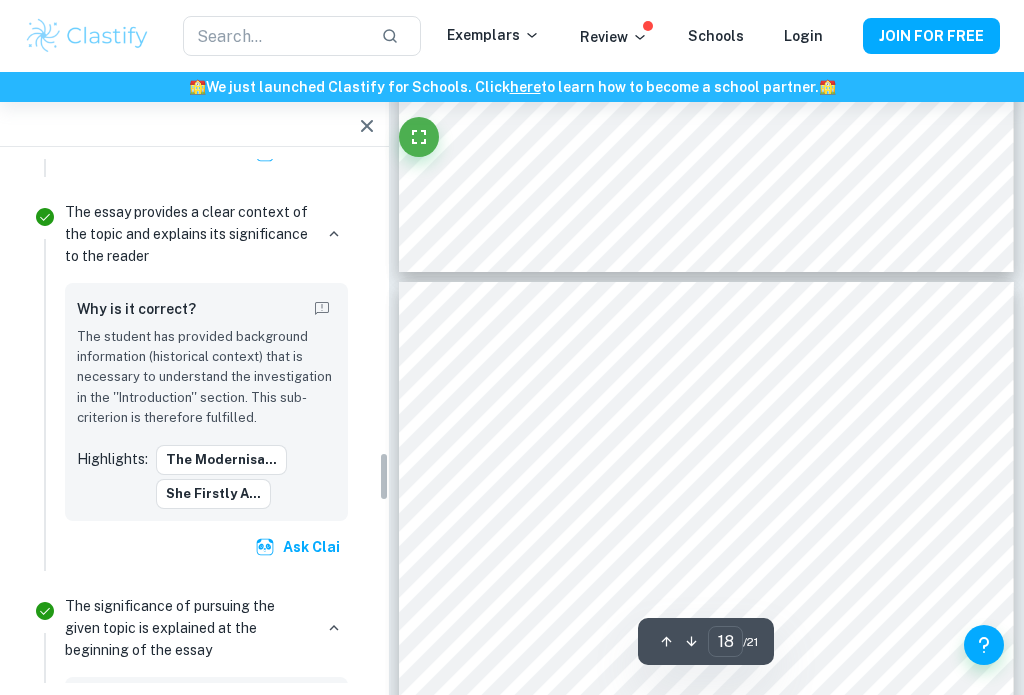 click on "Total Marks Received XX / XX View Plans   Wojtek Marked by an official IB Examiner A Criteria A: Focus and method Marks received 6 / 6 The student outlines the topic of their study at the beginning of the essay, making its aim clear to the reader Why is it correct? The student has stated the topic of the essay (''Catherine the Great's Transformation of Russian Society'') as well as the RQ (''To what extent did Catherine the Great change Russian society up to 1796?) on the cover page of their essay and therefore this sub-criterion is fulfilled.''). Highlights:   Title: Cather... Research Ques... Ask Clai The topic covered by the essay is meaningful and regards the human past Why is it correct? Catherine the Great is a prominent figure of Imperial Russia. It was during her reign that Russia became recognised as one of the great powers of Europe. Highlights:   Title: Cather... Ask Clai Why is it correct? The topic discussed took place in the 18th century and therefore the 10-year rule is satisfied. Highlights:" at bounding box center [194, -162] 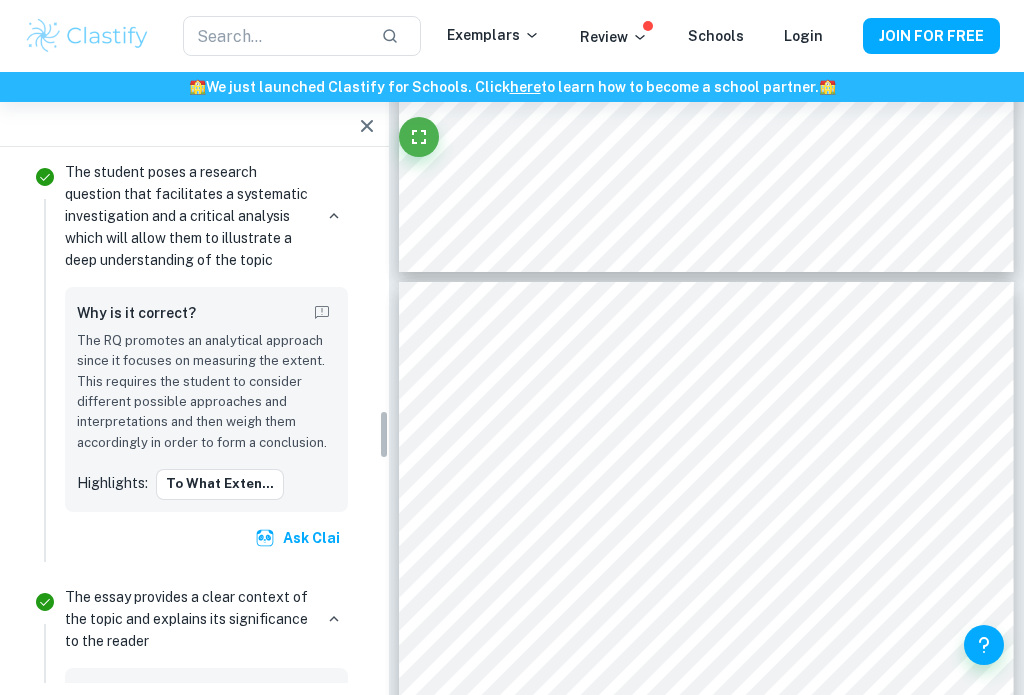 scroll, scrollTop: 2651, scrollLeft: 0, axis: vertical 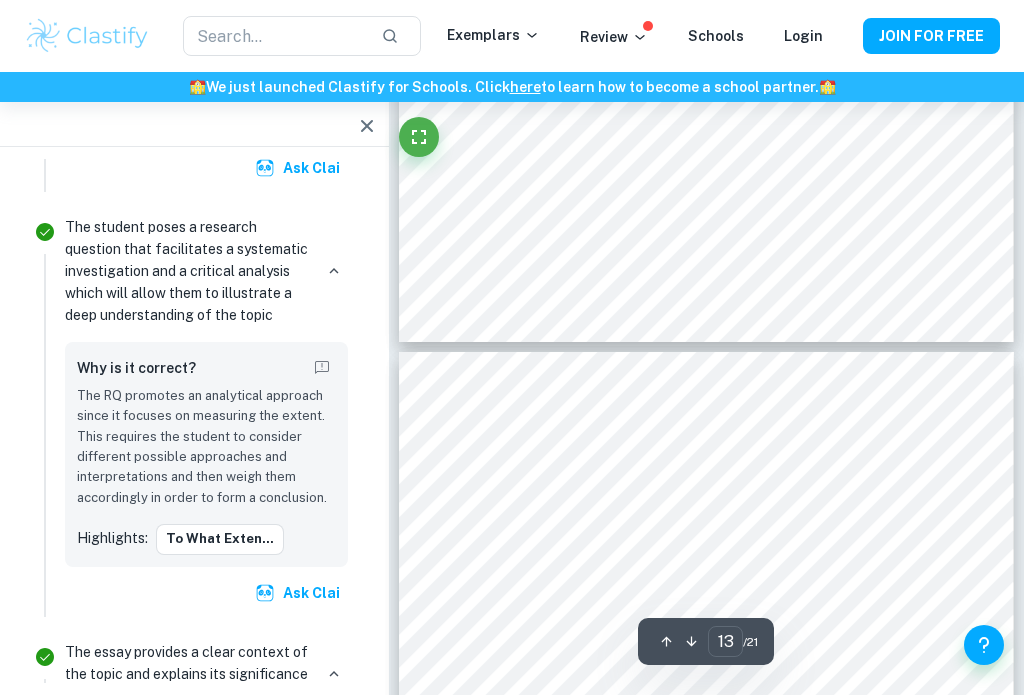 type on "12" 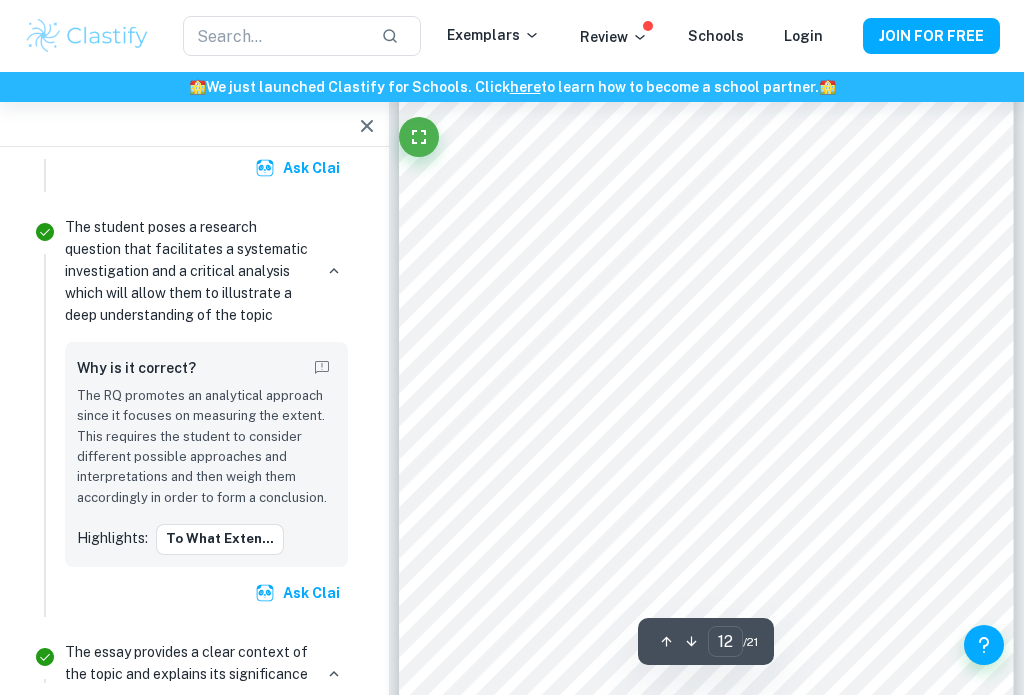 scroll, scrollTop: 9992, scrollLeft: 0, axis: vertical 